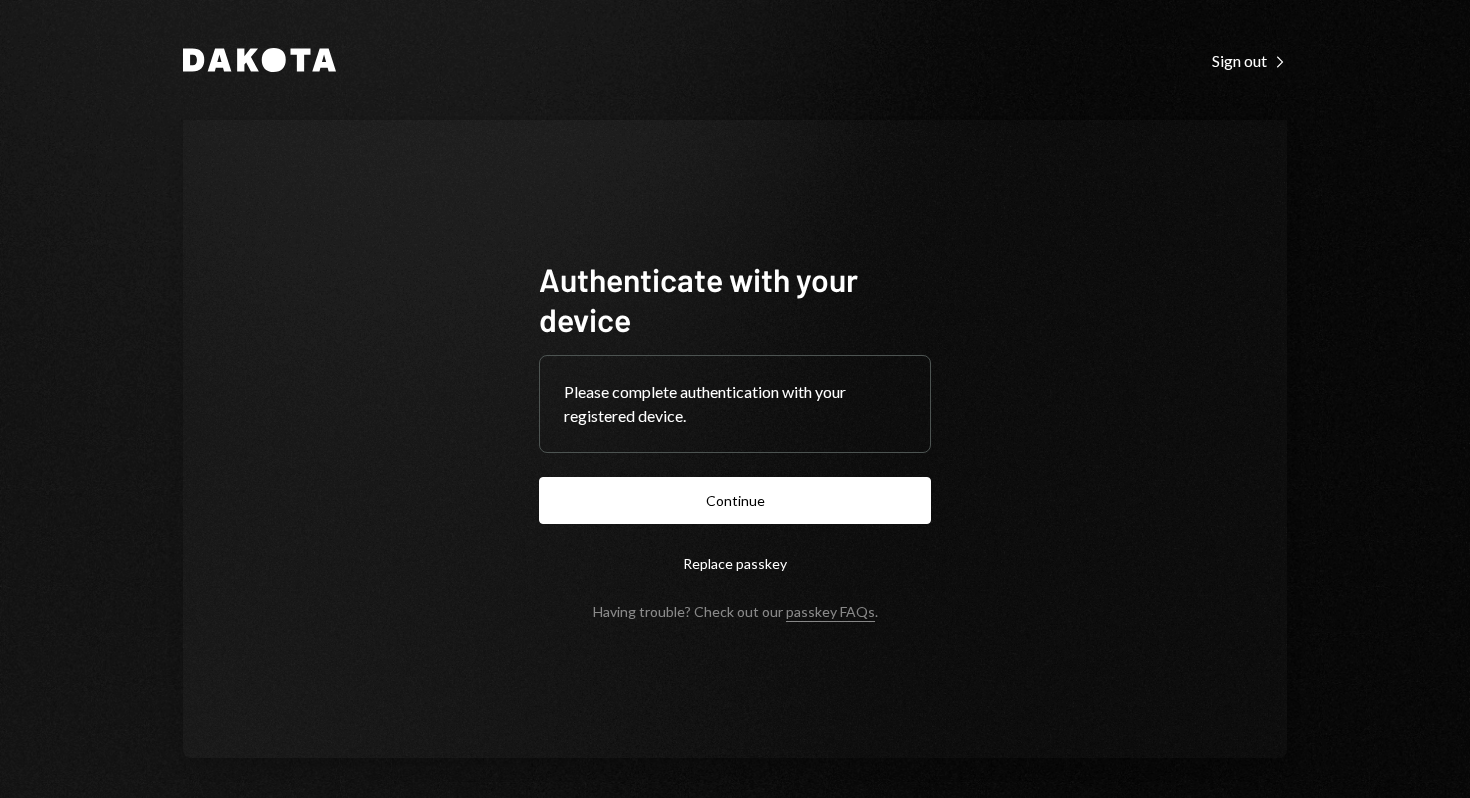 scroll, scrollTop: 0, scrollLeft: 0, axis: both 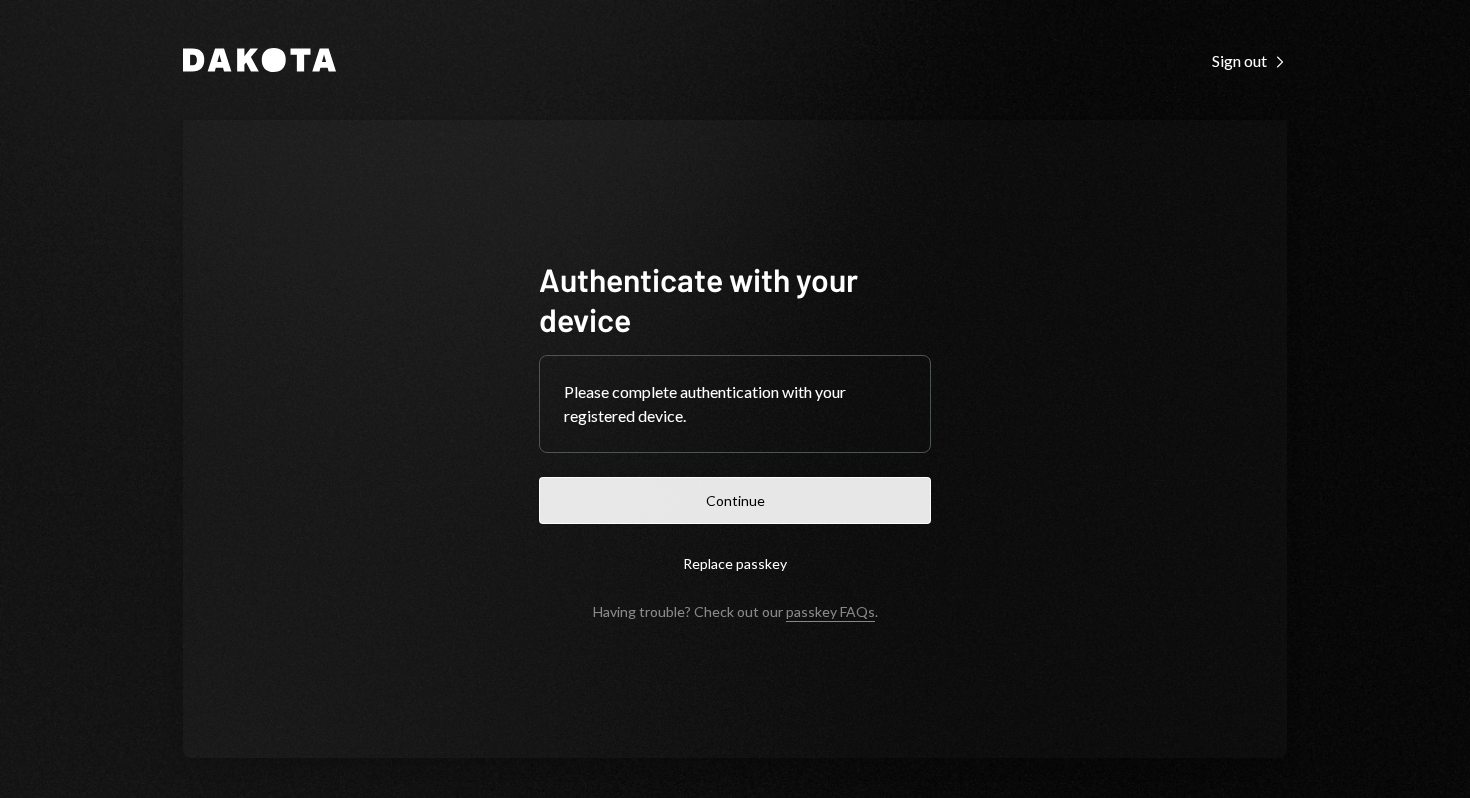 click on "Continue" at bounding box center (735, 500) 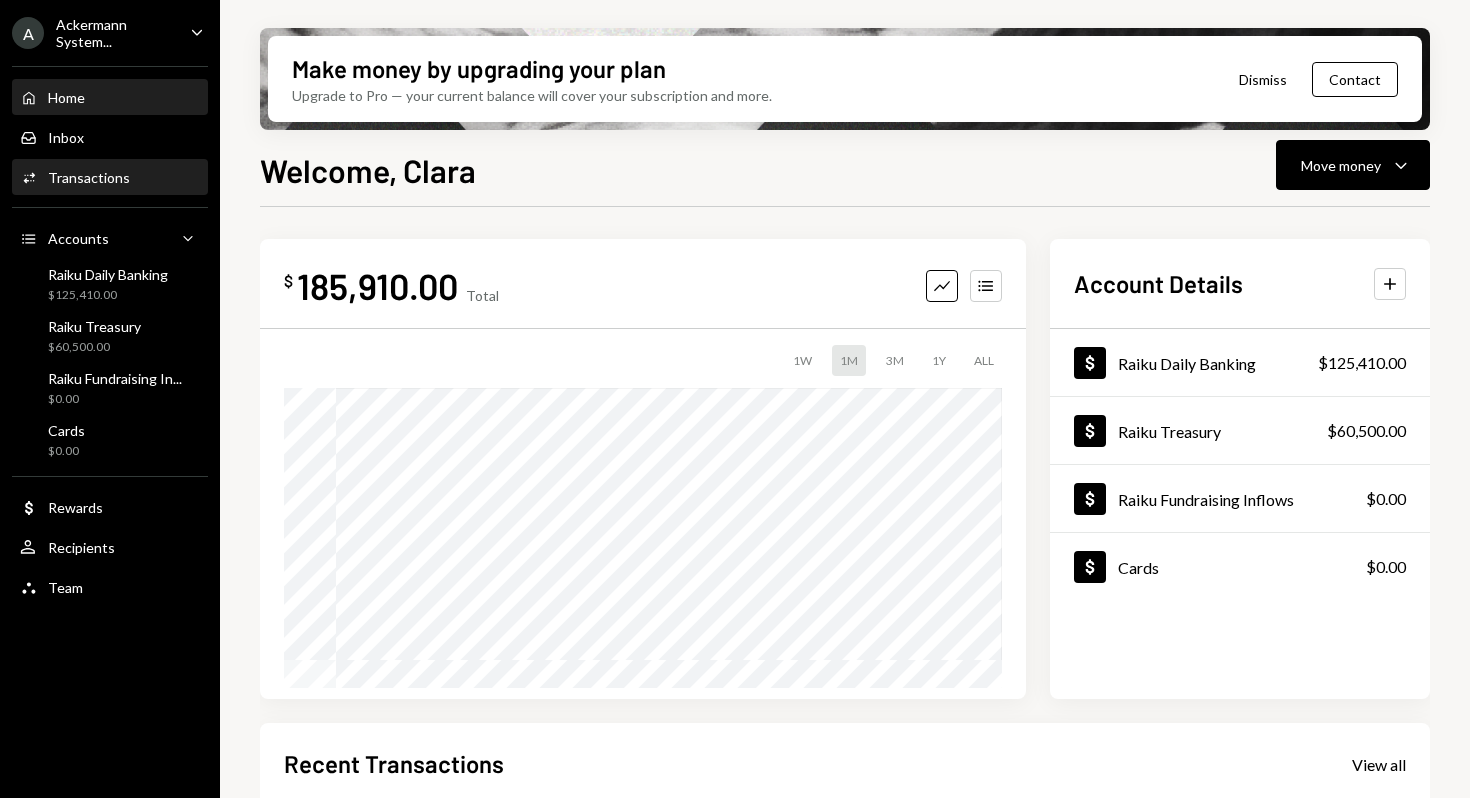 click on "Transactions" at bounding box center [89, 177] 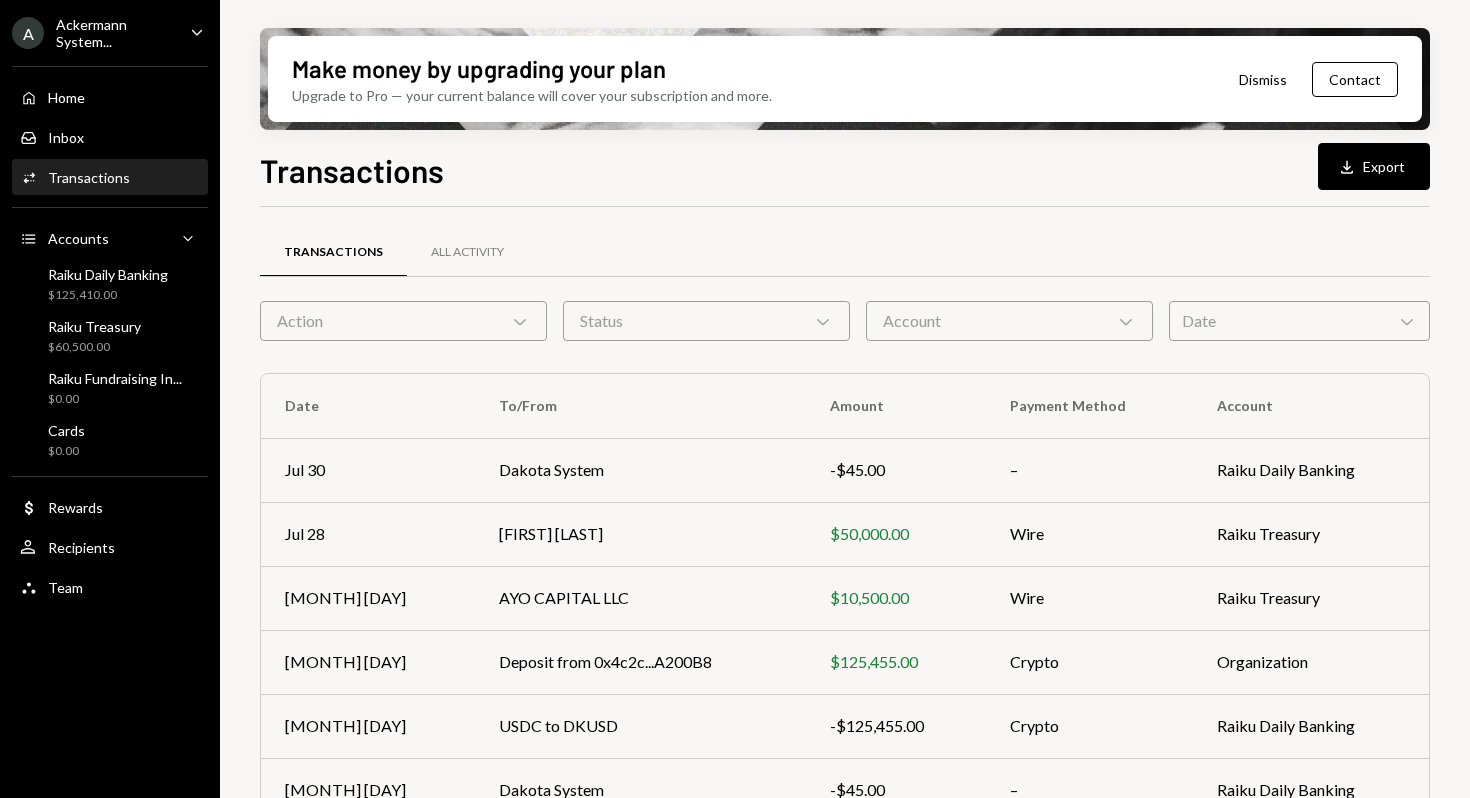 click on "Date Chevron Down" at bounding box center (1299, 321) 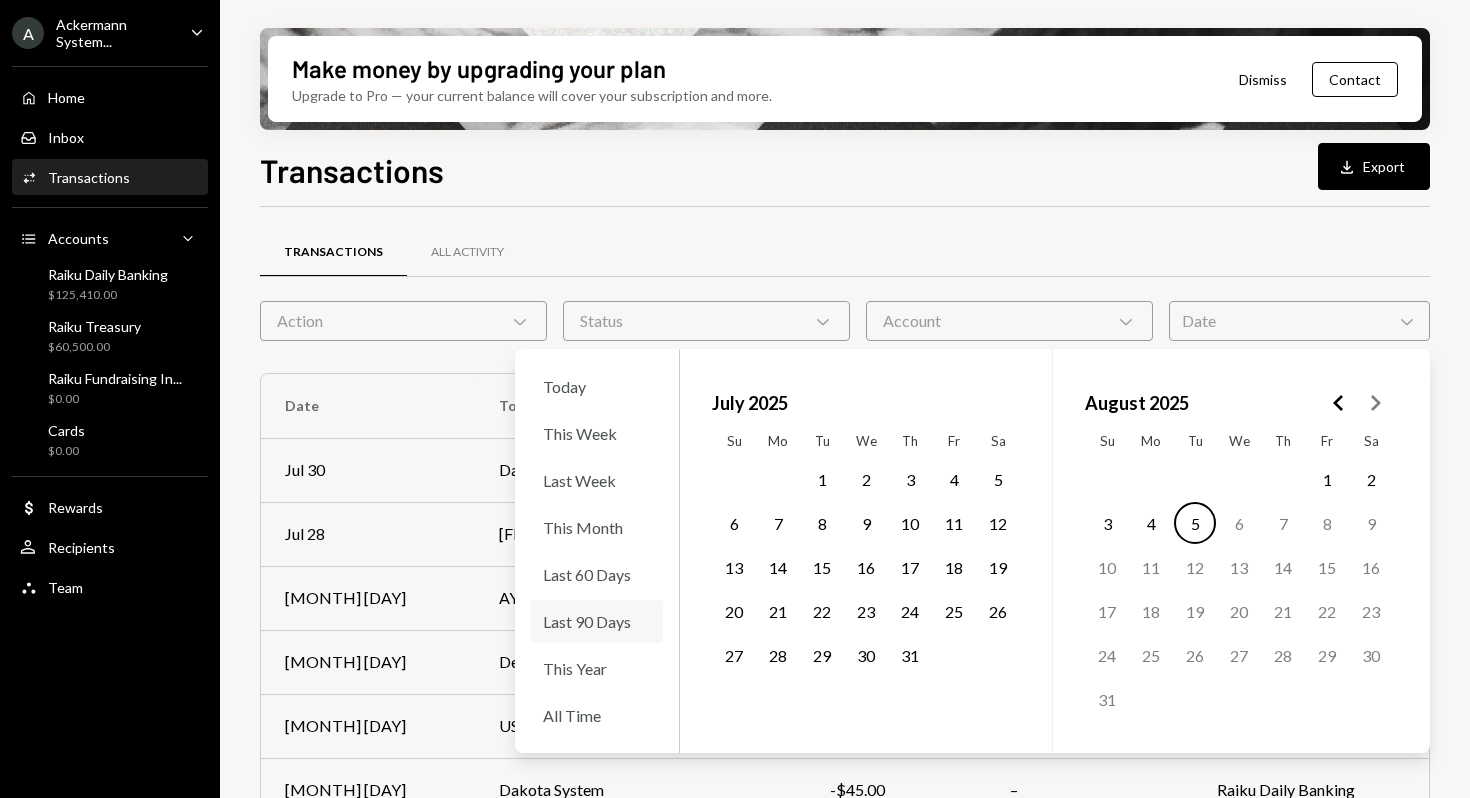 click on "Last 90 Days" at bounding box center [597, 621] 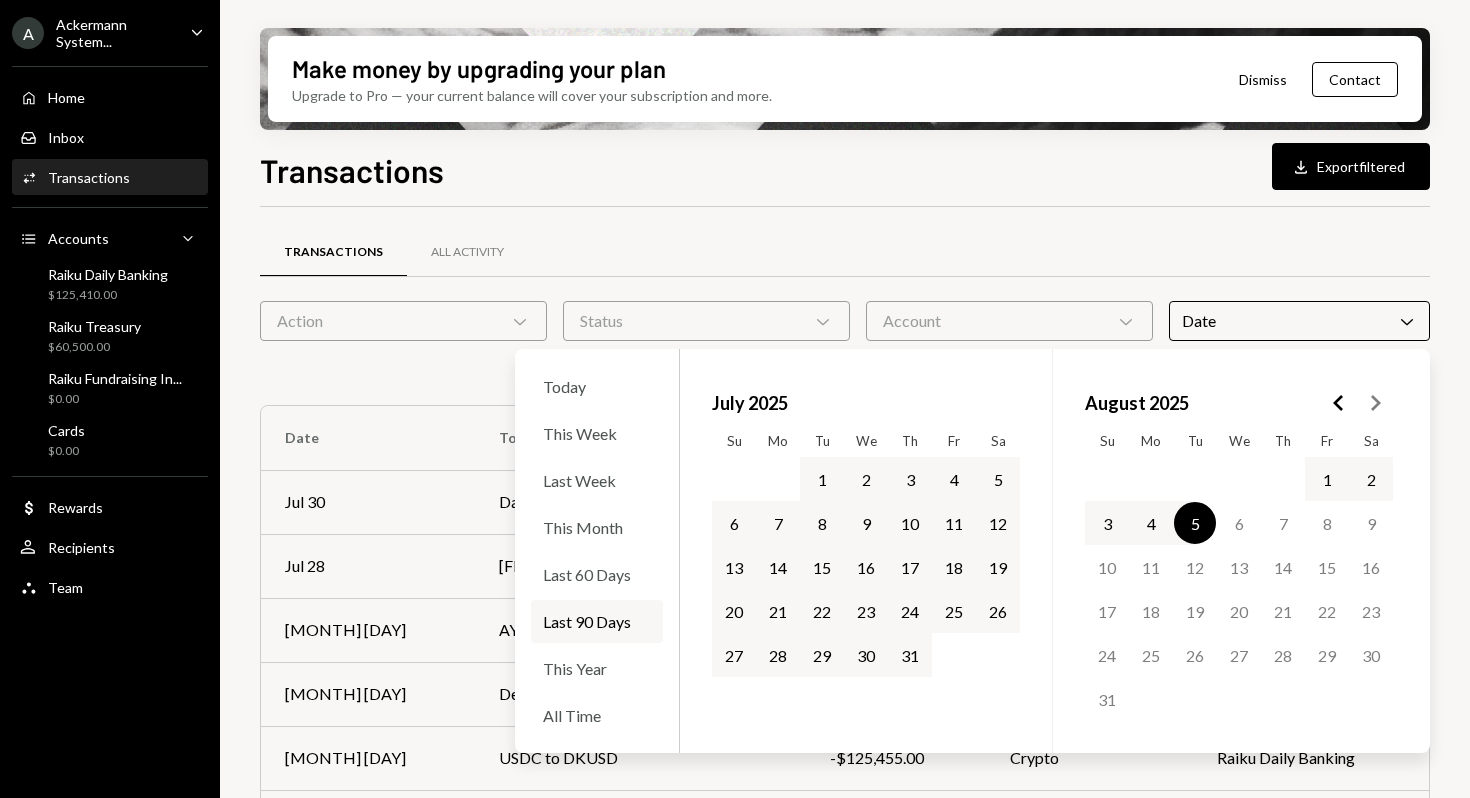 click 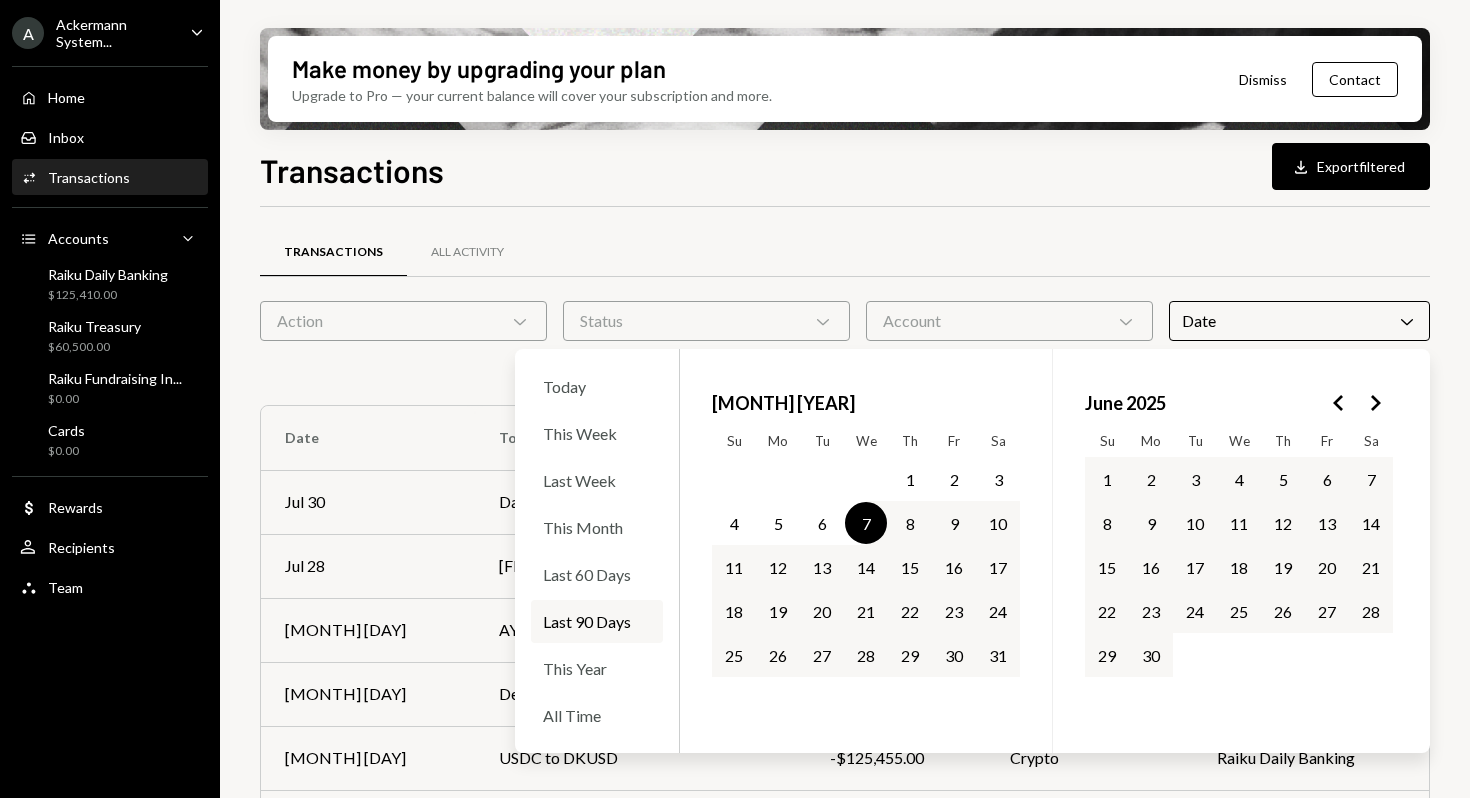 click 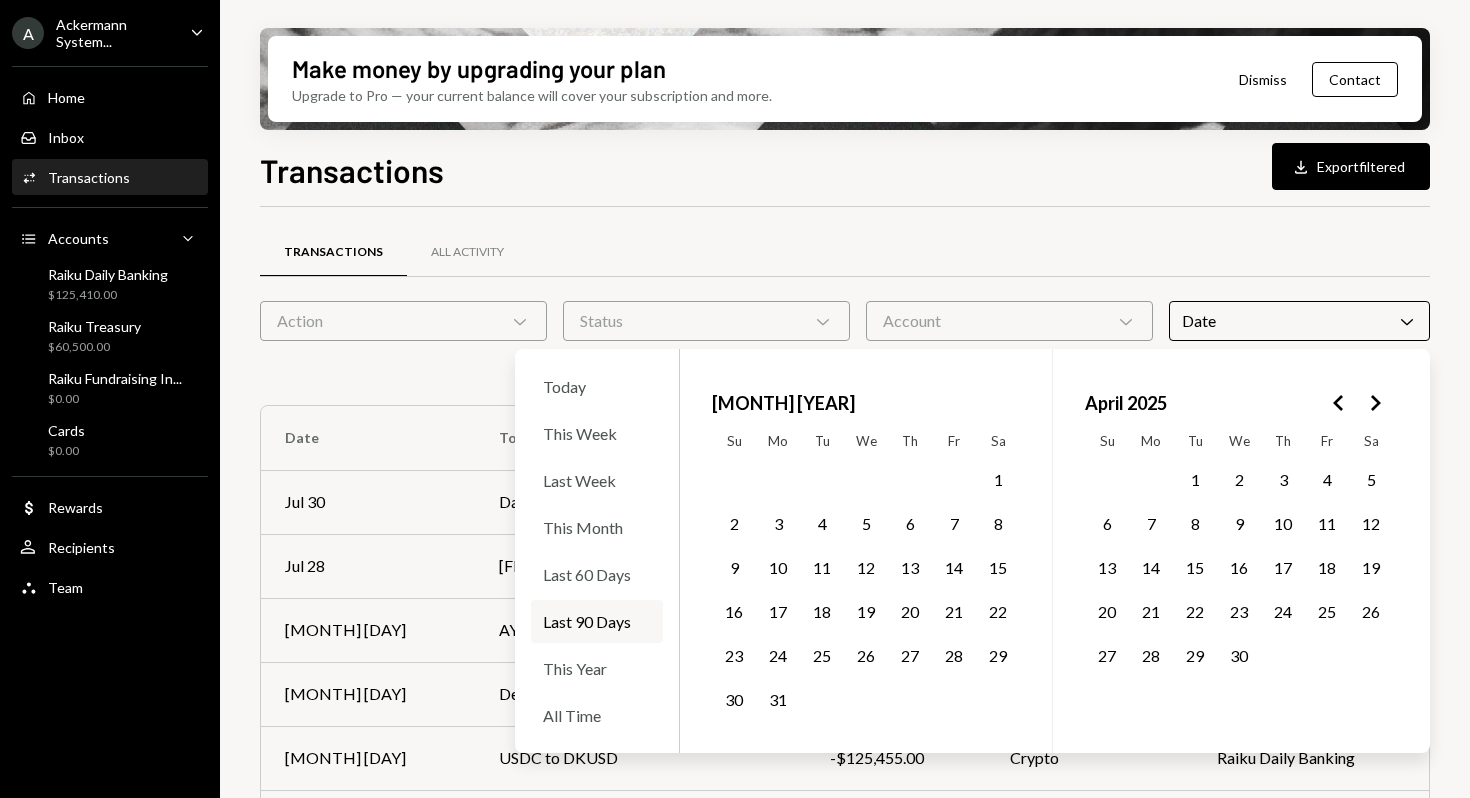click 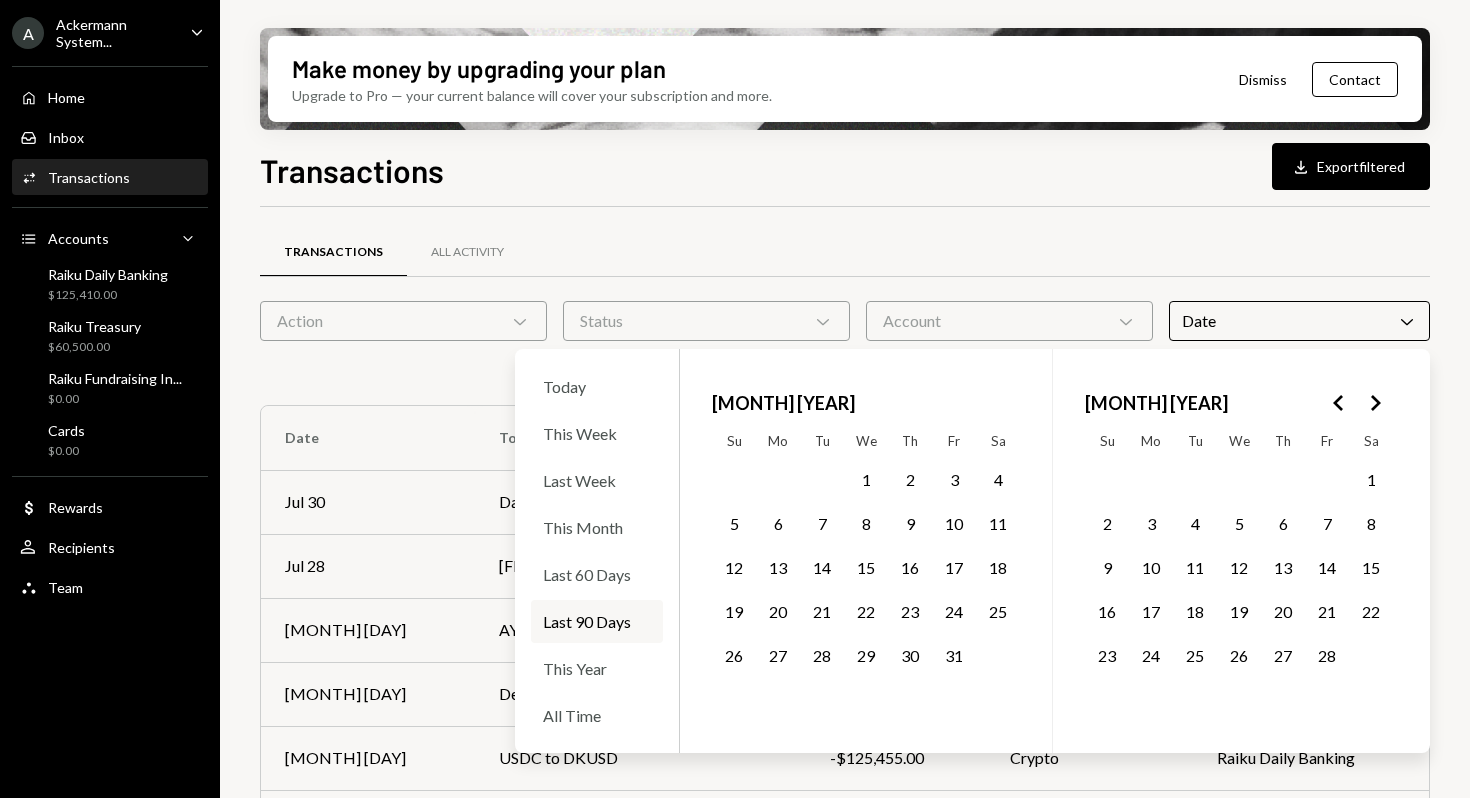 click 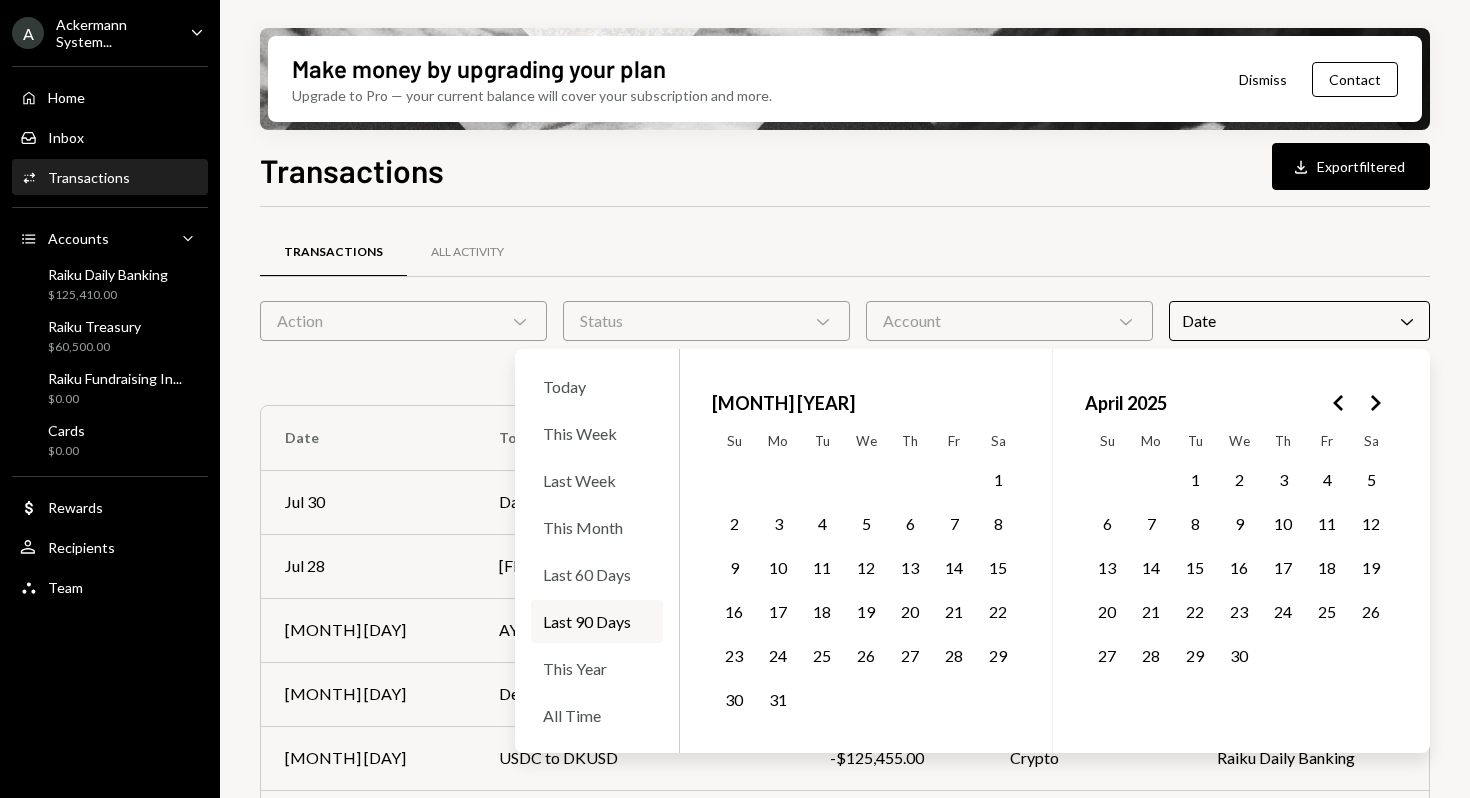 click on "1" at bounding box center [1195, 479] 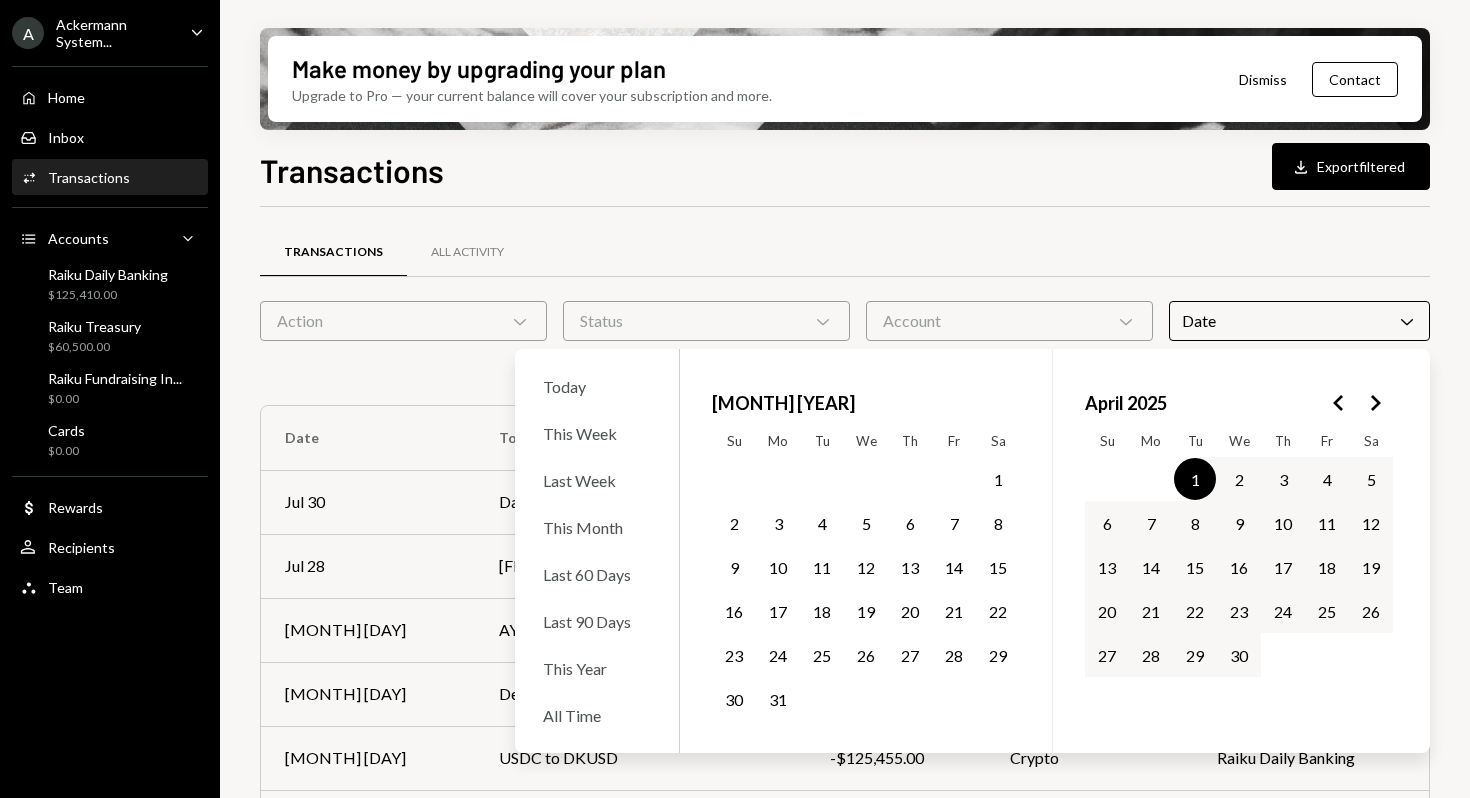 click 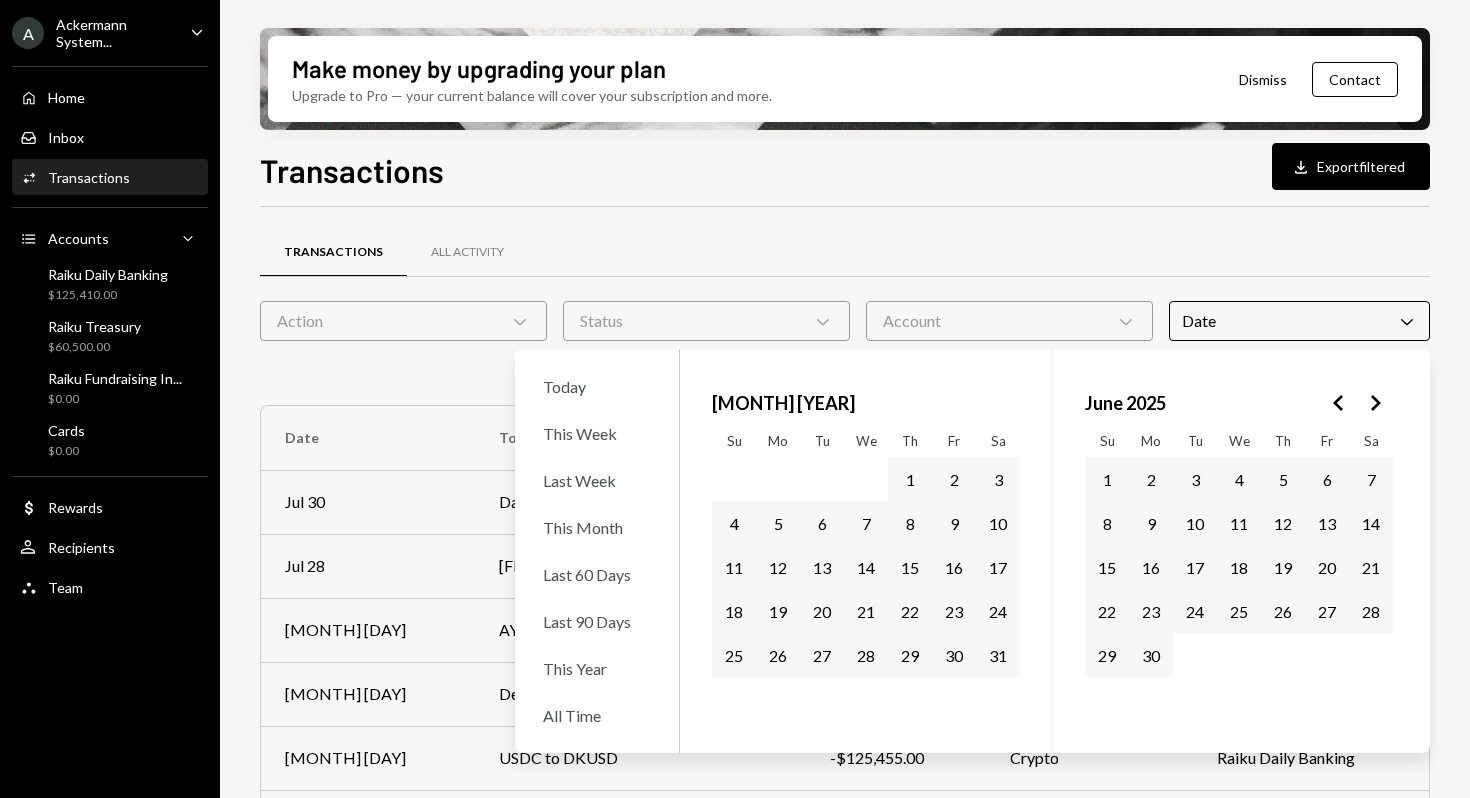 click 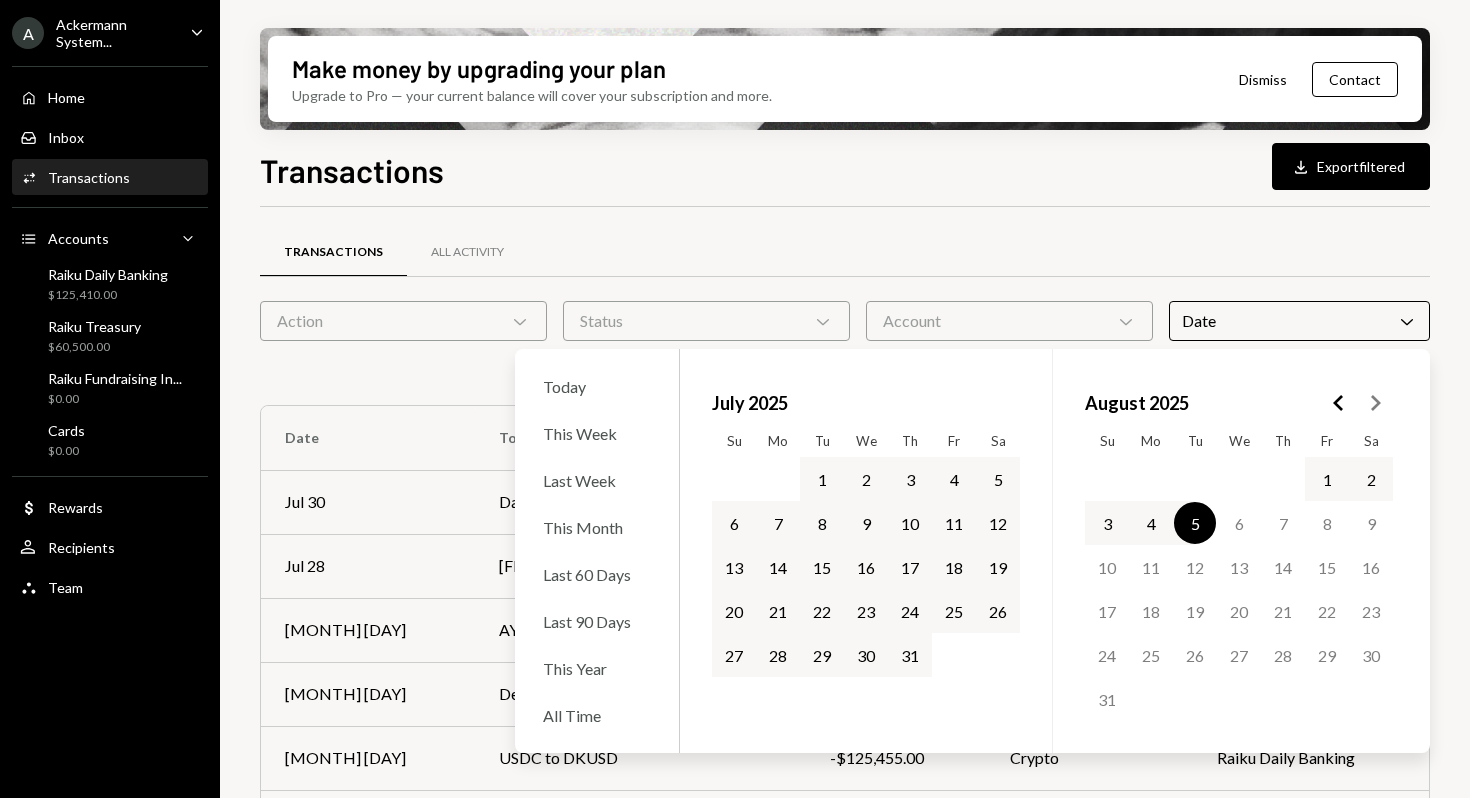 click 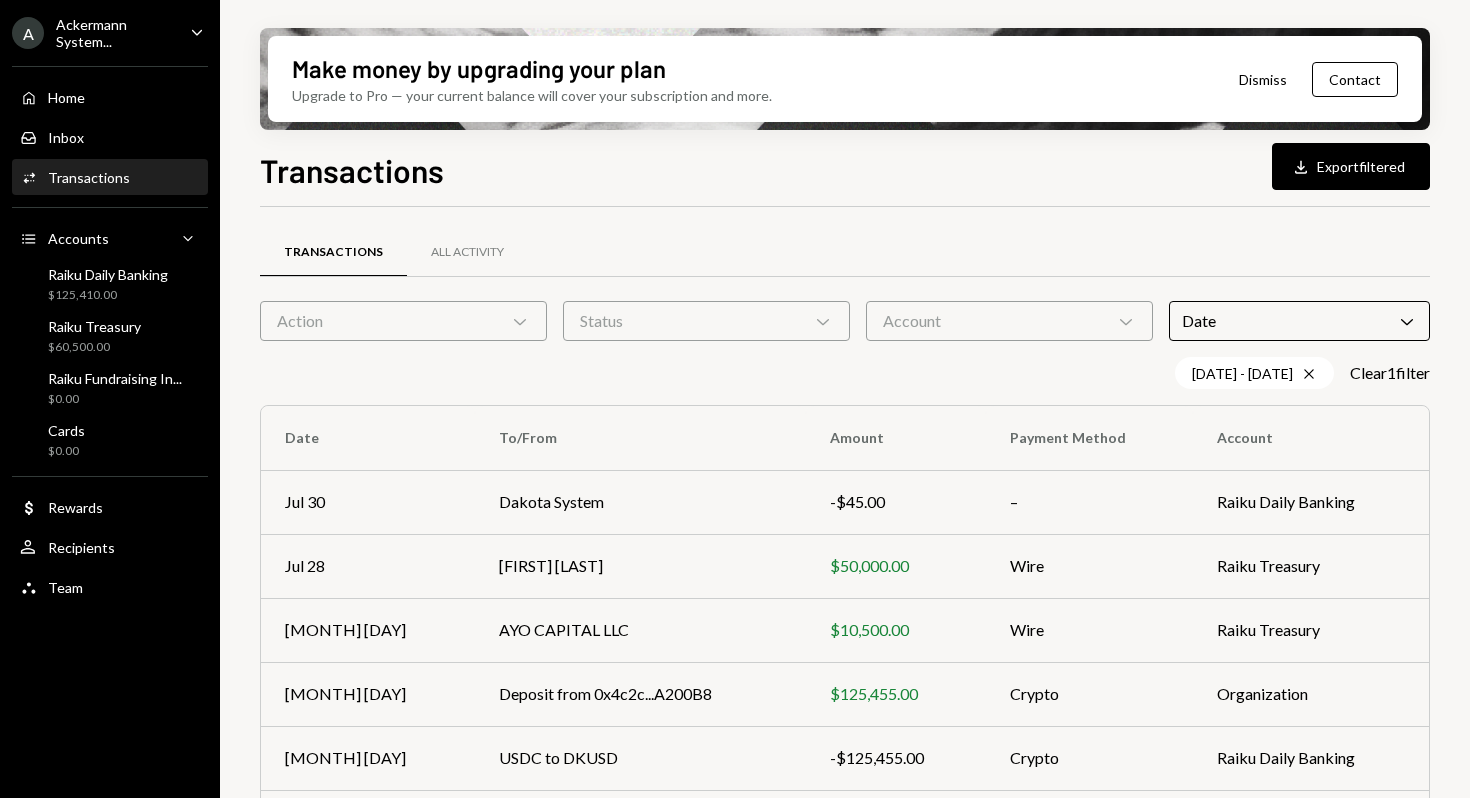 click on "Transactions All Activity" at bounding box center (845, 252) 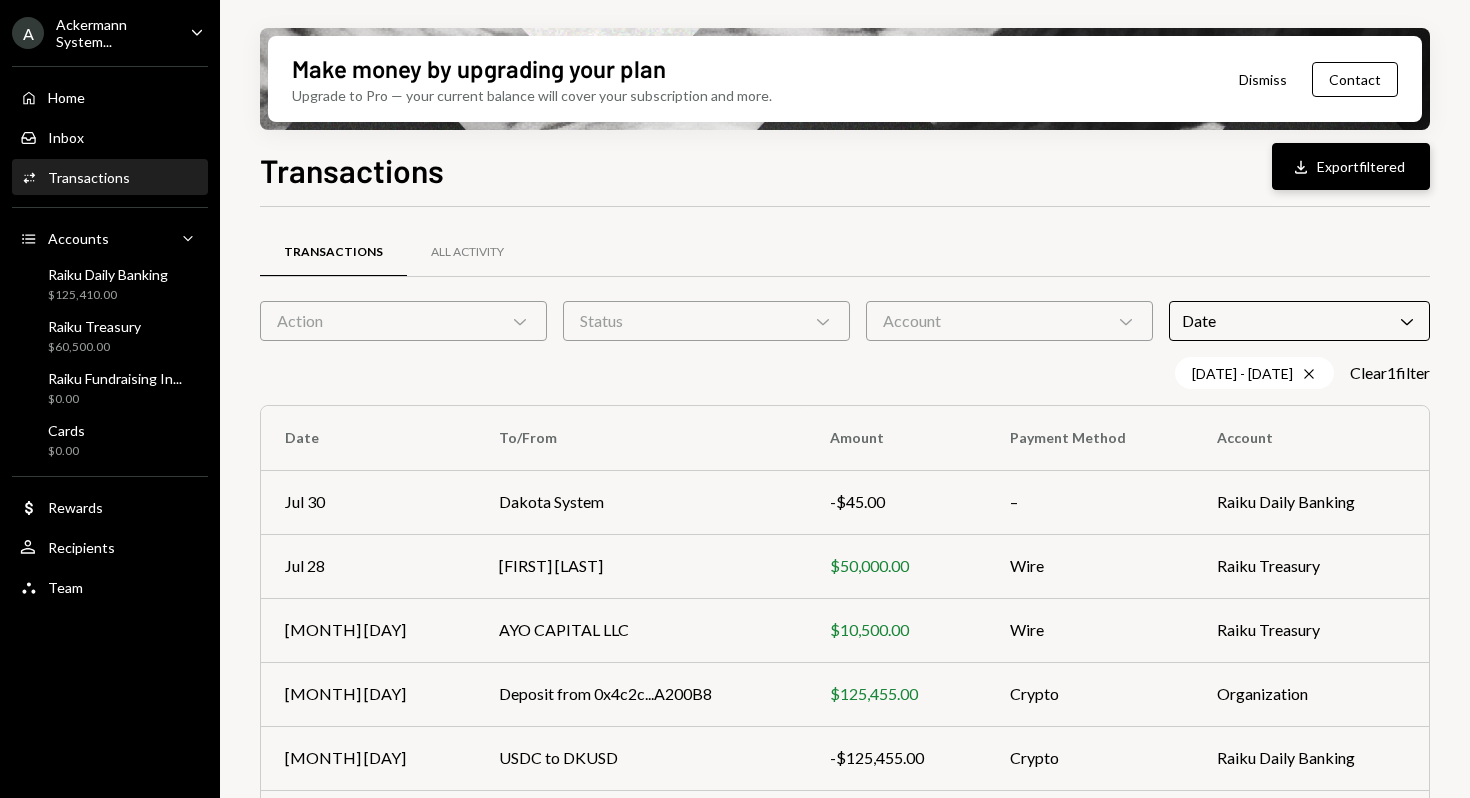 click on "Download Export  filtered" at bounding box center (1351, 166) 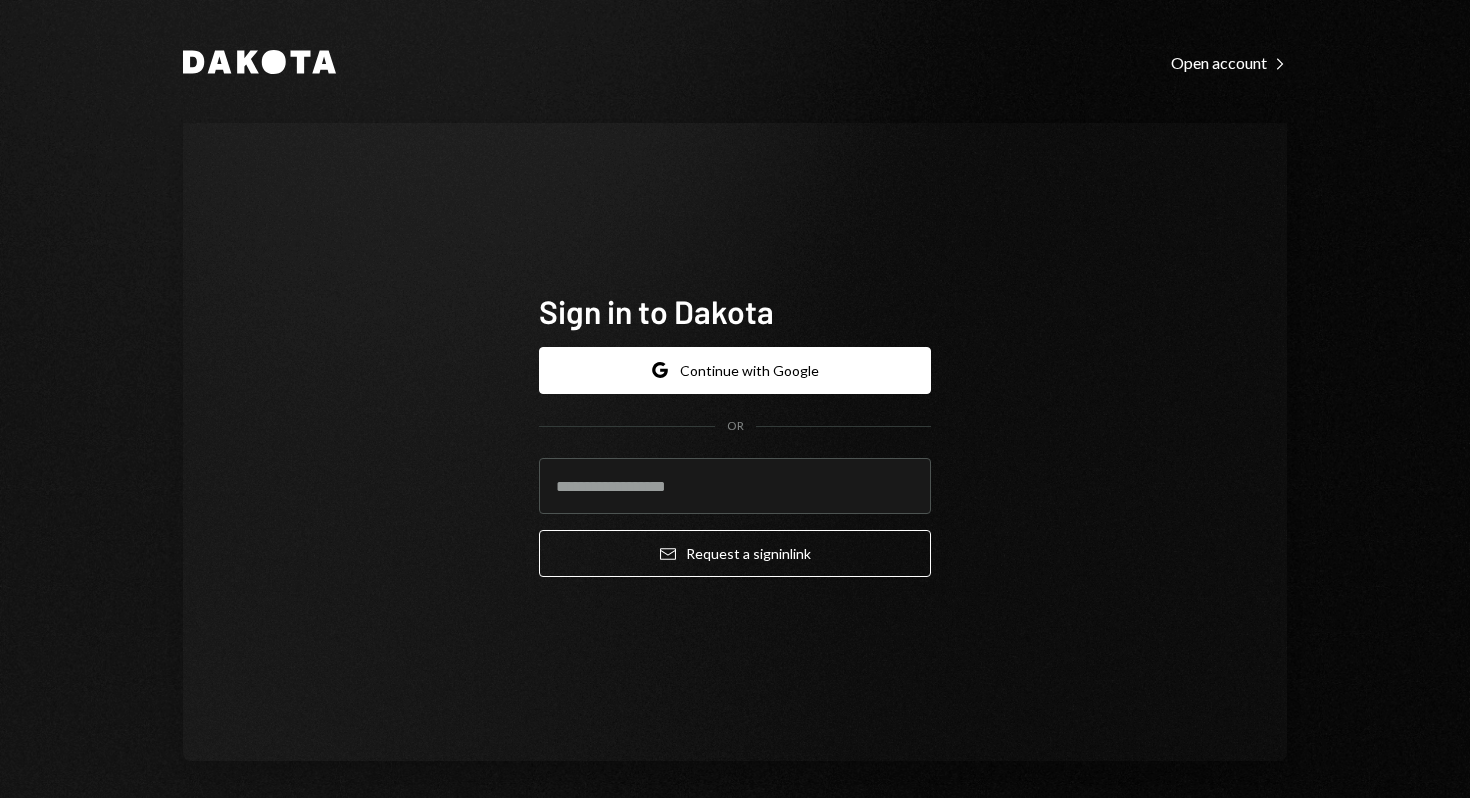 scroll, scrollTop: 0, scrollLeft: 0, axis: both 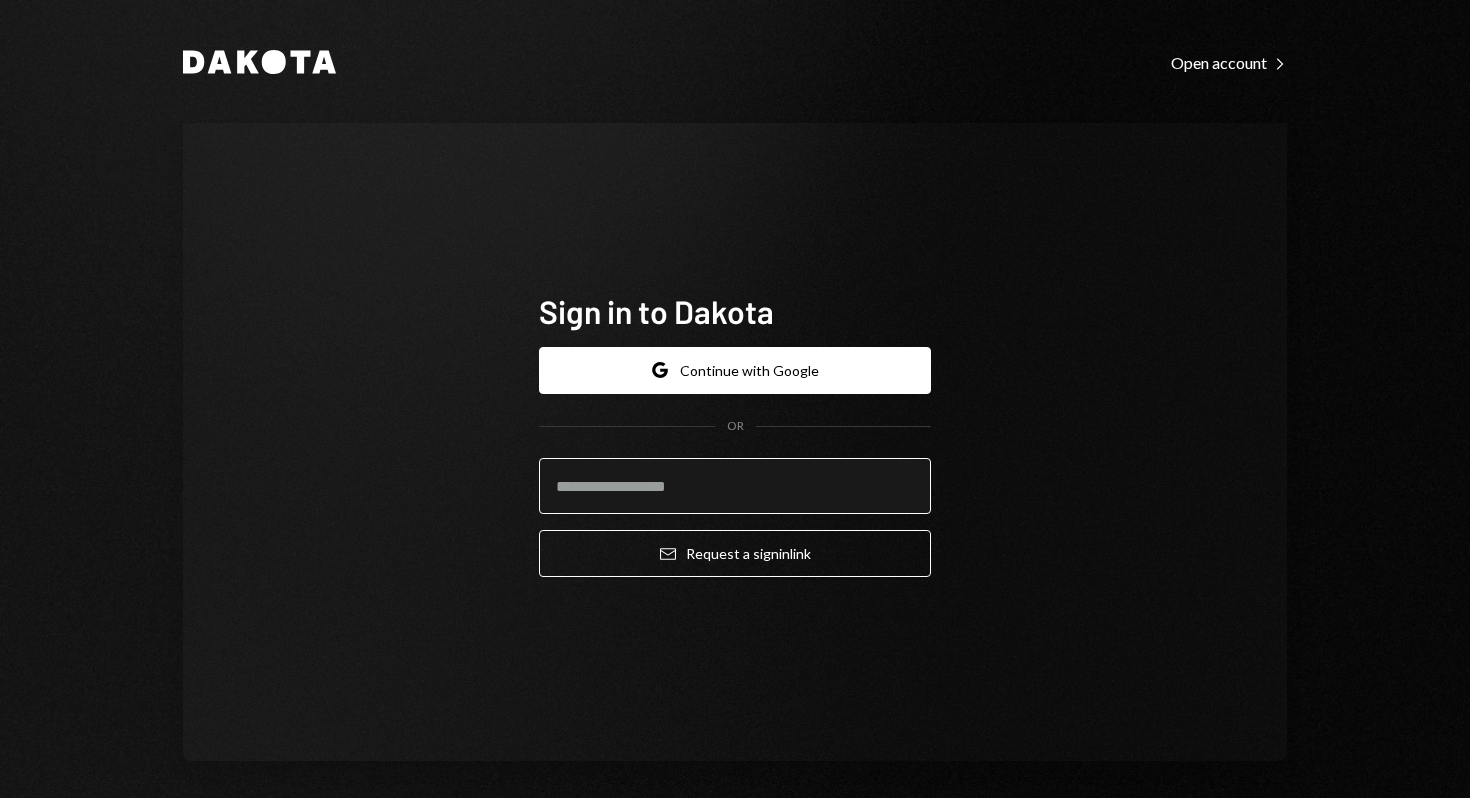 click at bounding box center [735, 486] 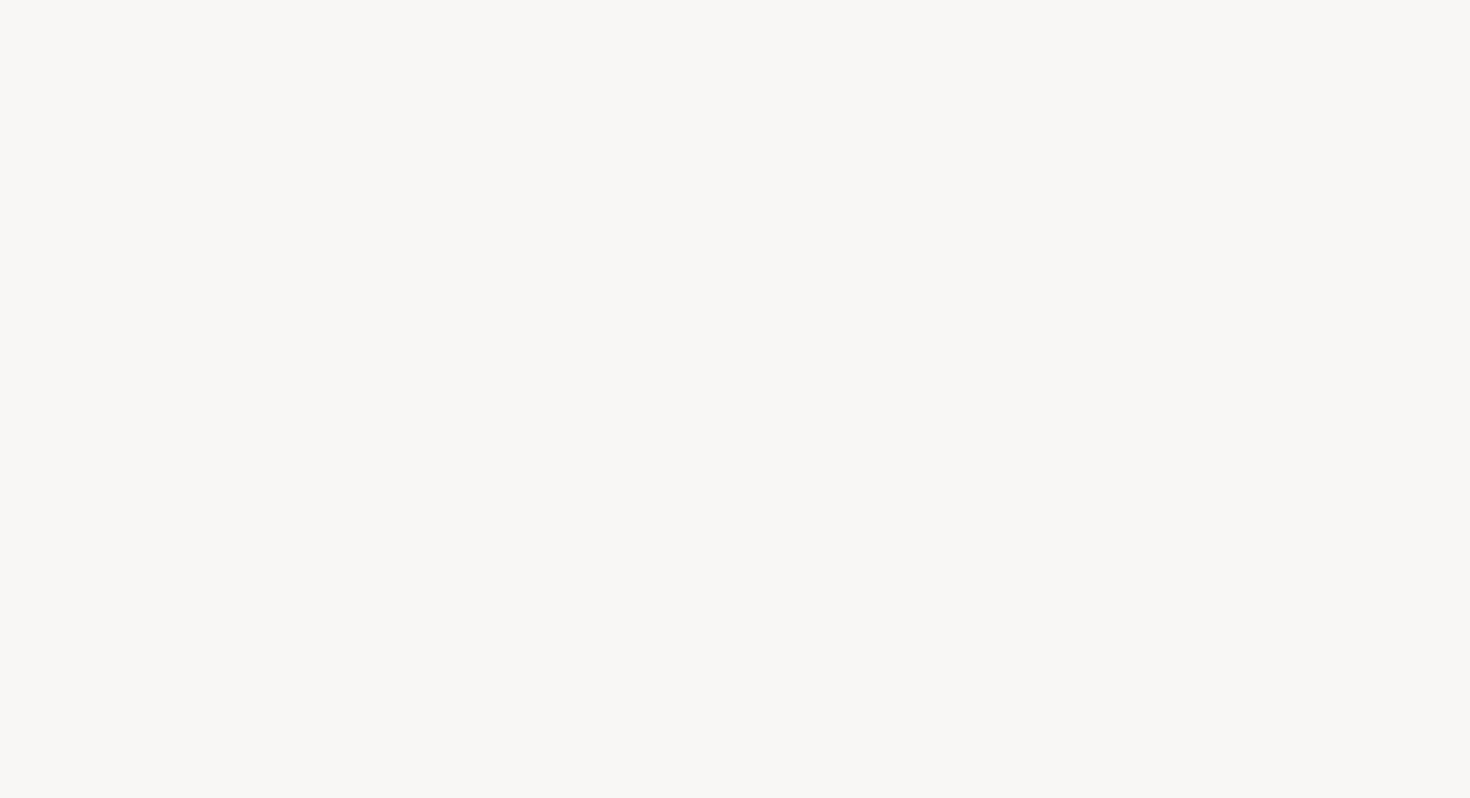 scroll, scrollTop: 0, scrollLeft: 0, axis: both 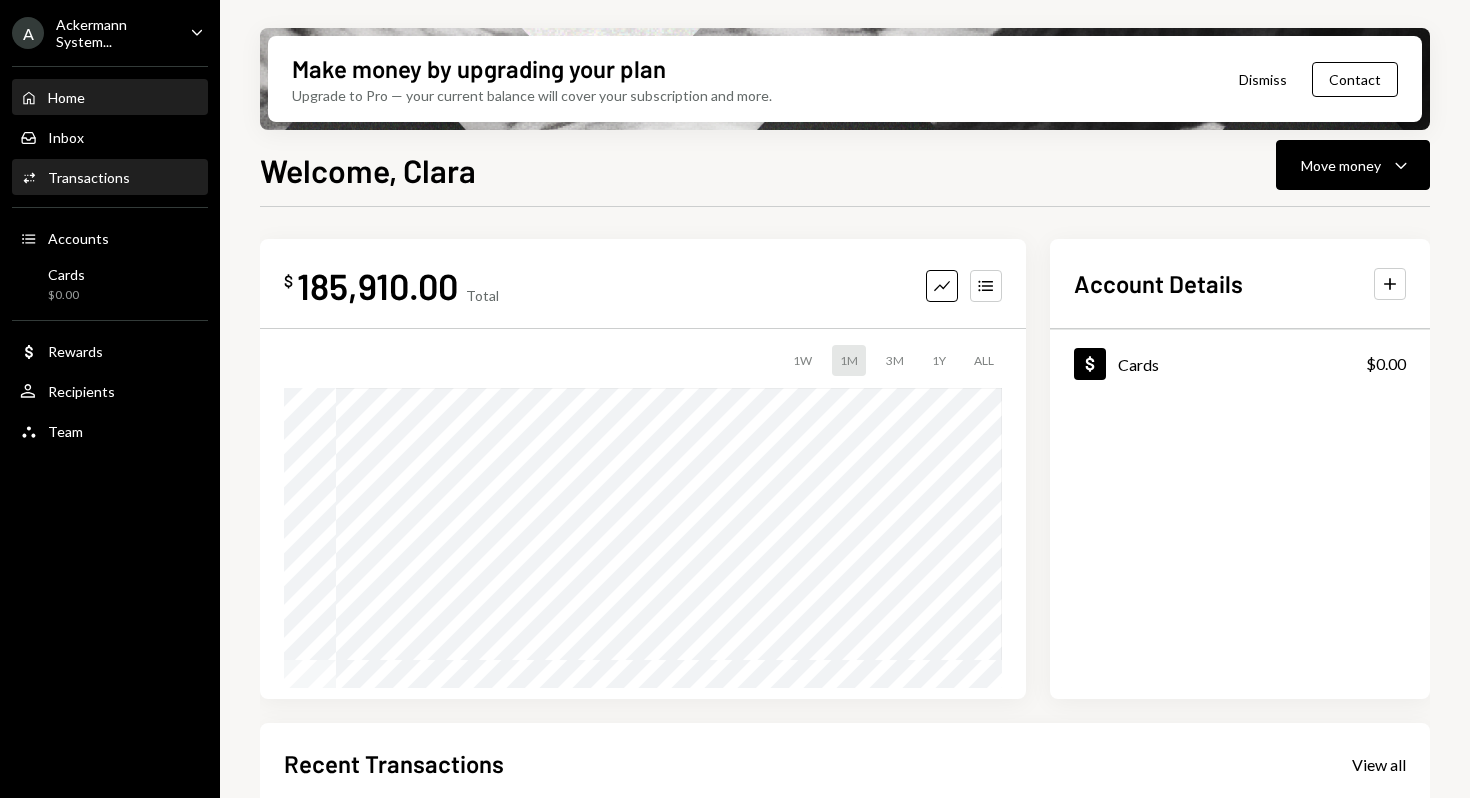 click on "Transactions" at bounding box center [89, 177] 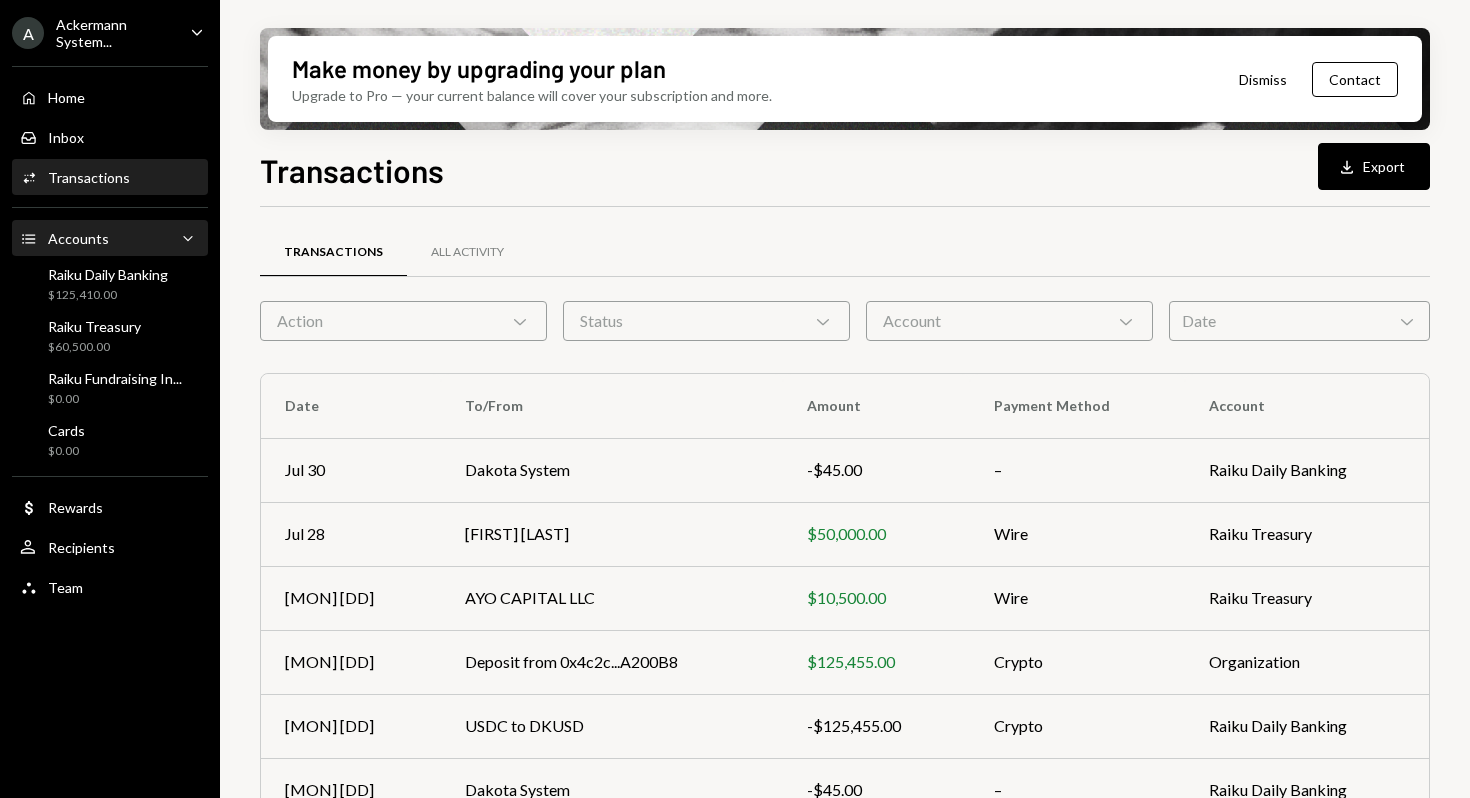 click on "Accounts Accounts Caret Down" at bounding box center [110, 239] 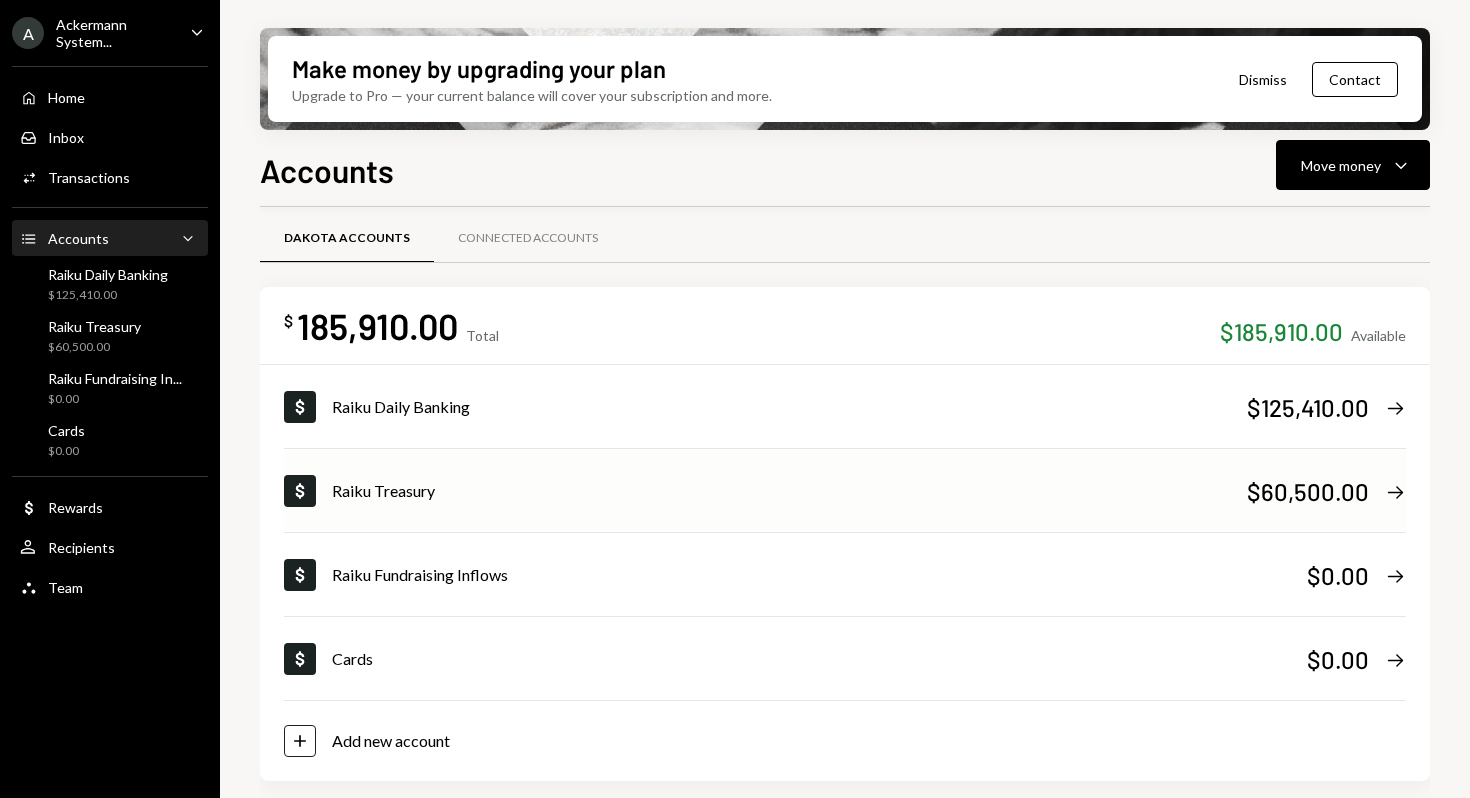 scroll, scrollTop: 0, scrollLeft: 0, axis: both 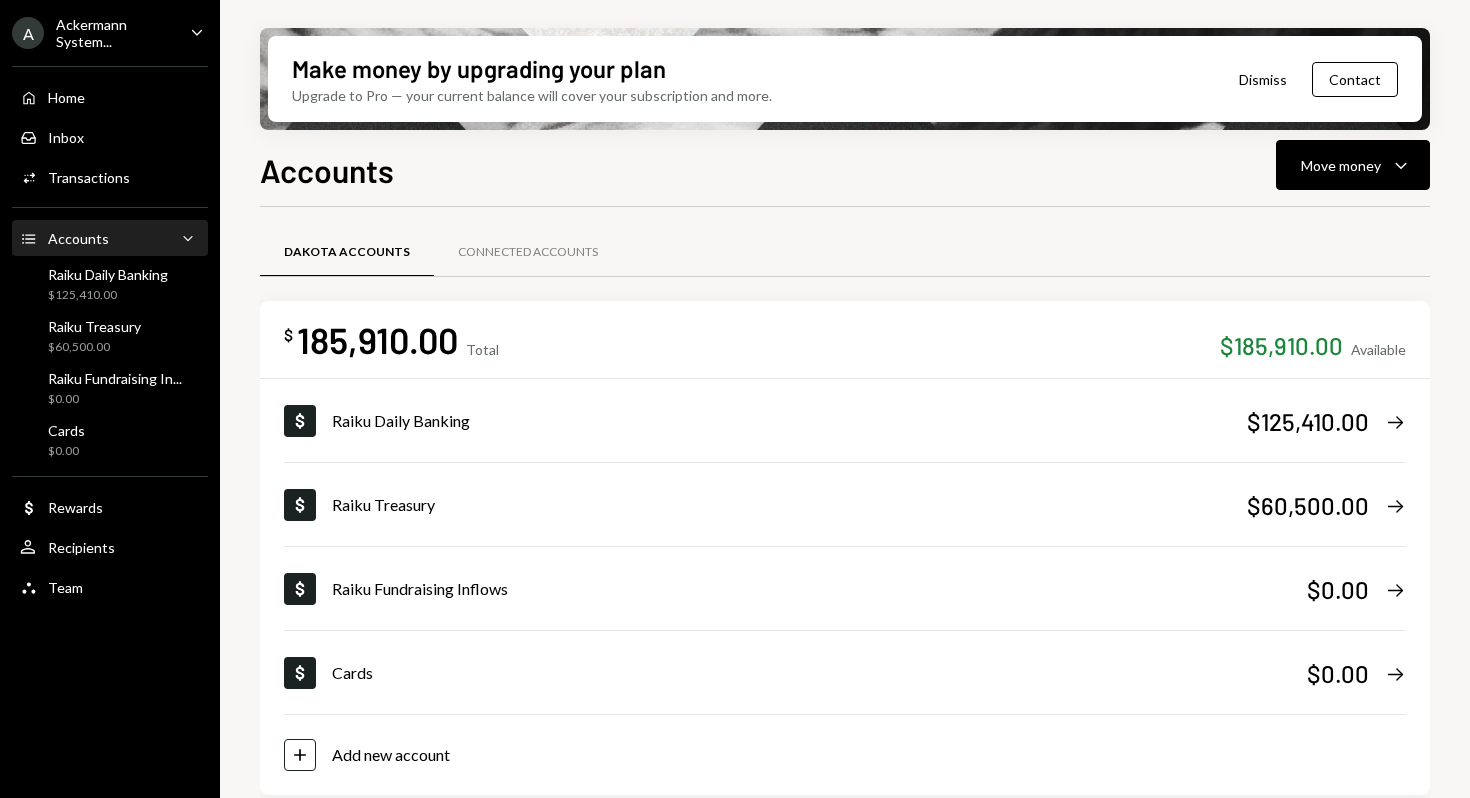 click on "Accounts" at bounding box center (78, 238) 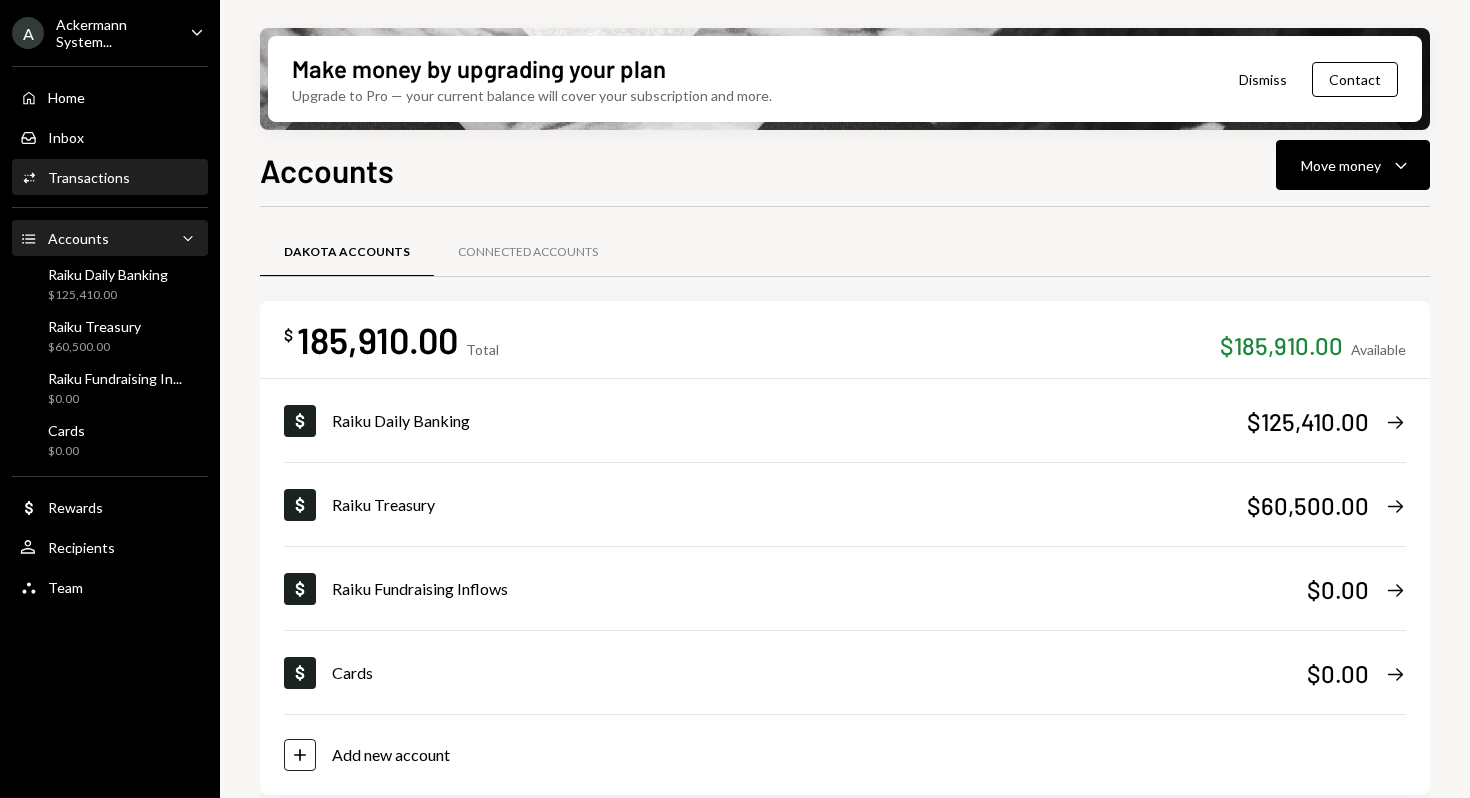 click on "Activities Transactions" at bounding box center (110, 178) 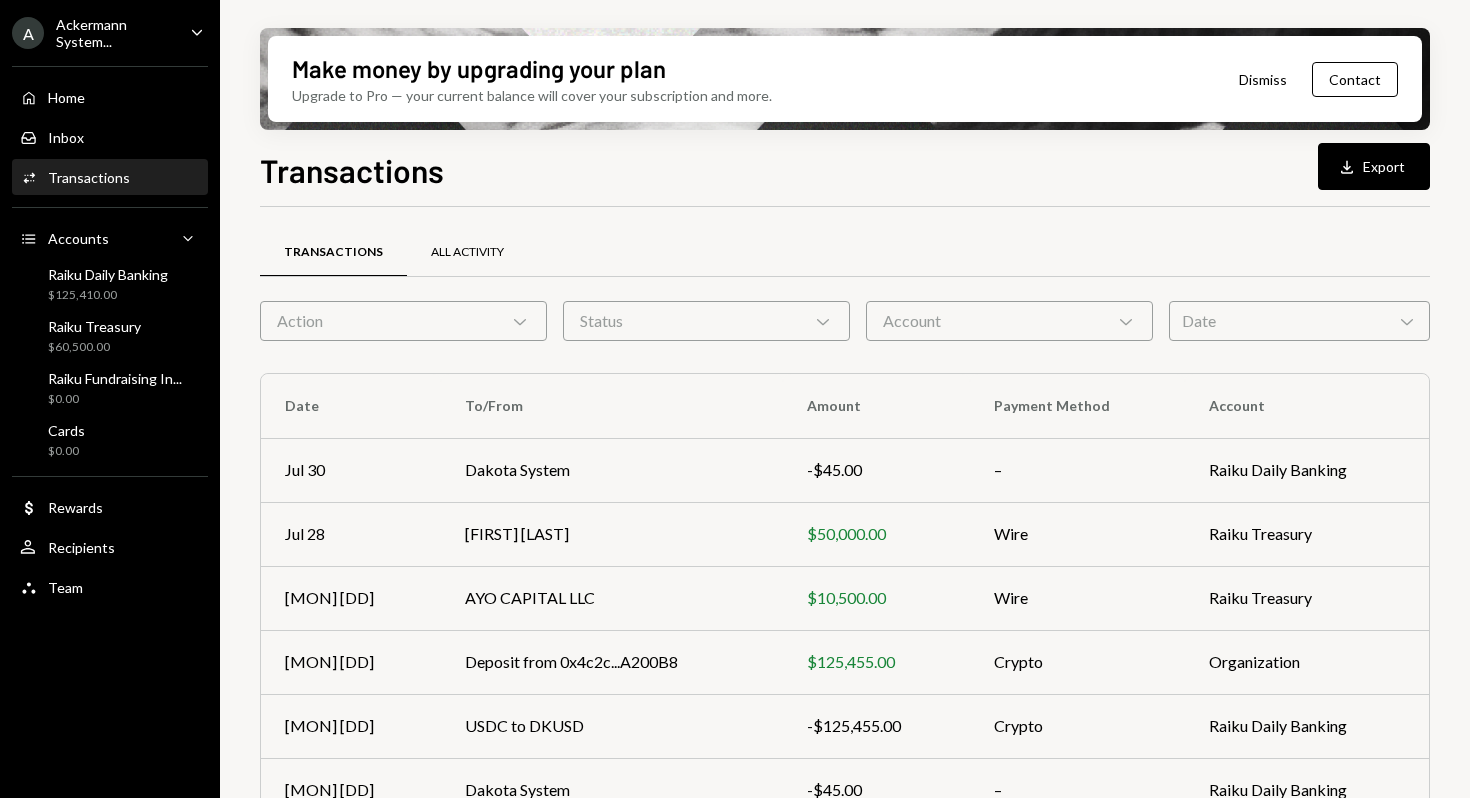 click on "All Activity" at bounding box center (467, 252) 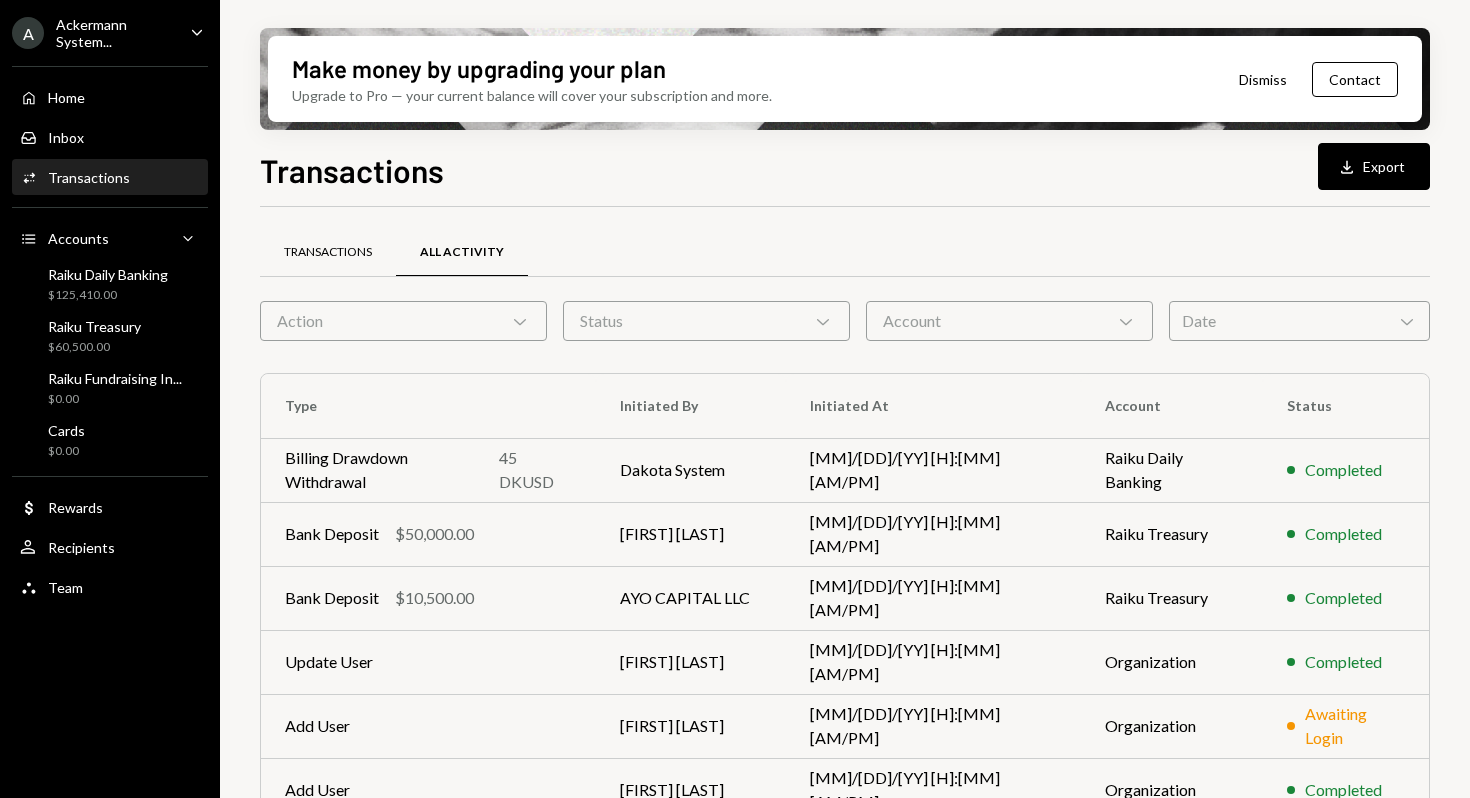 click on "Transactions" at bounding box center (328, 252) 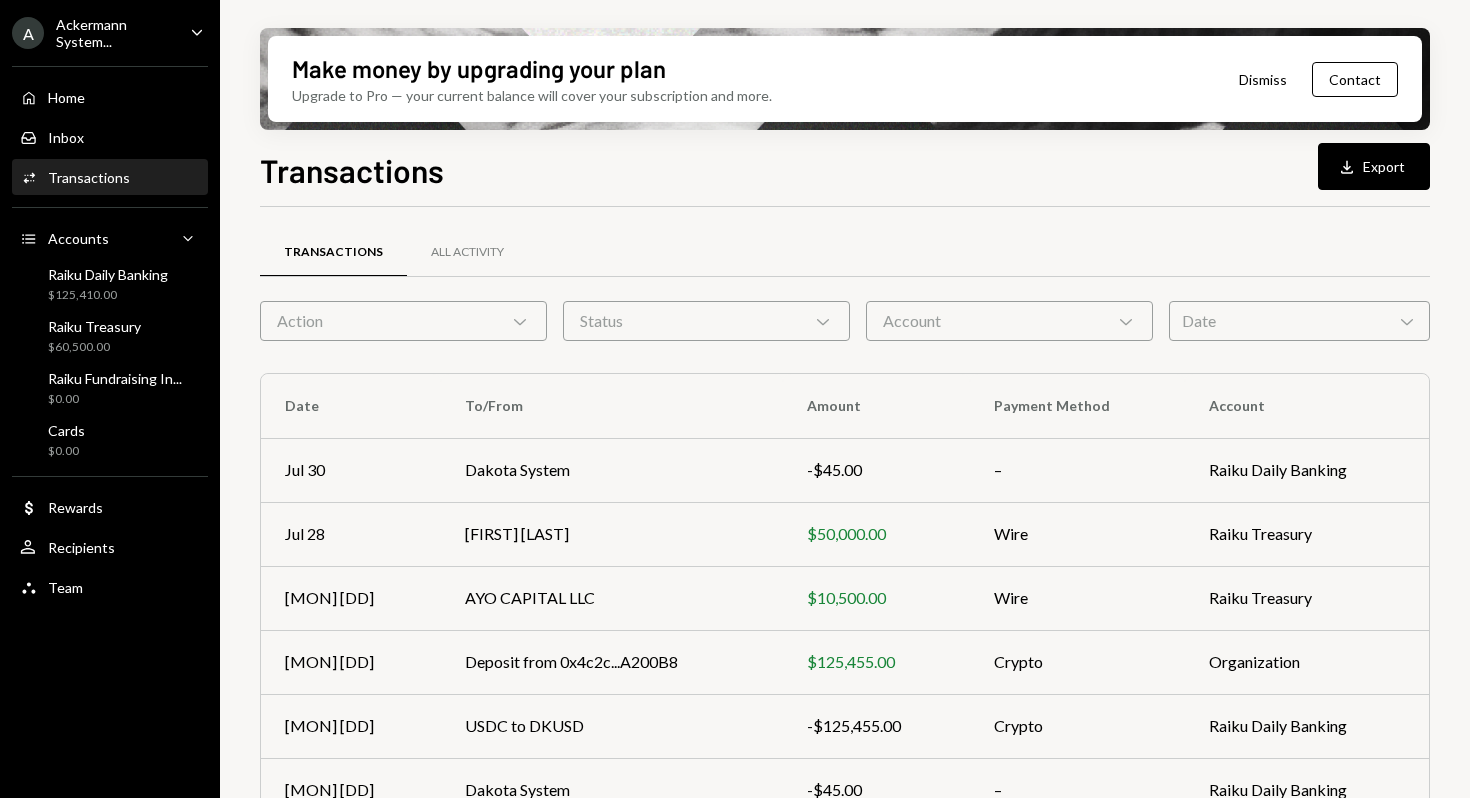 click on "Action Chevron Down" at bounding box center (403, 321) 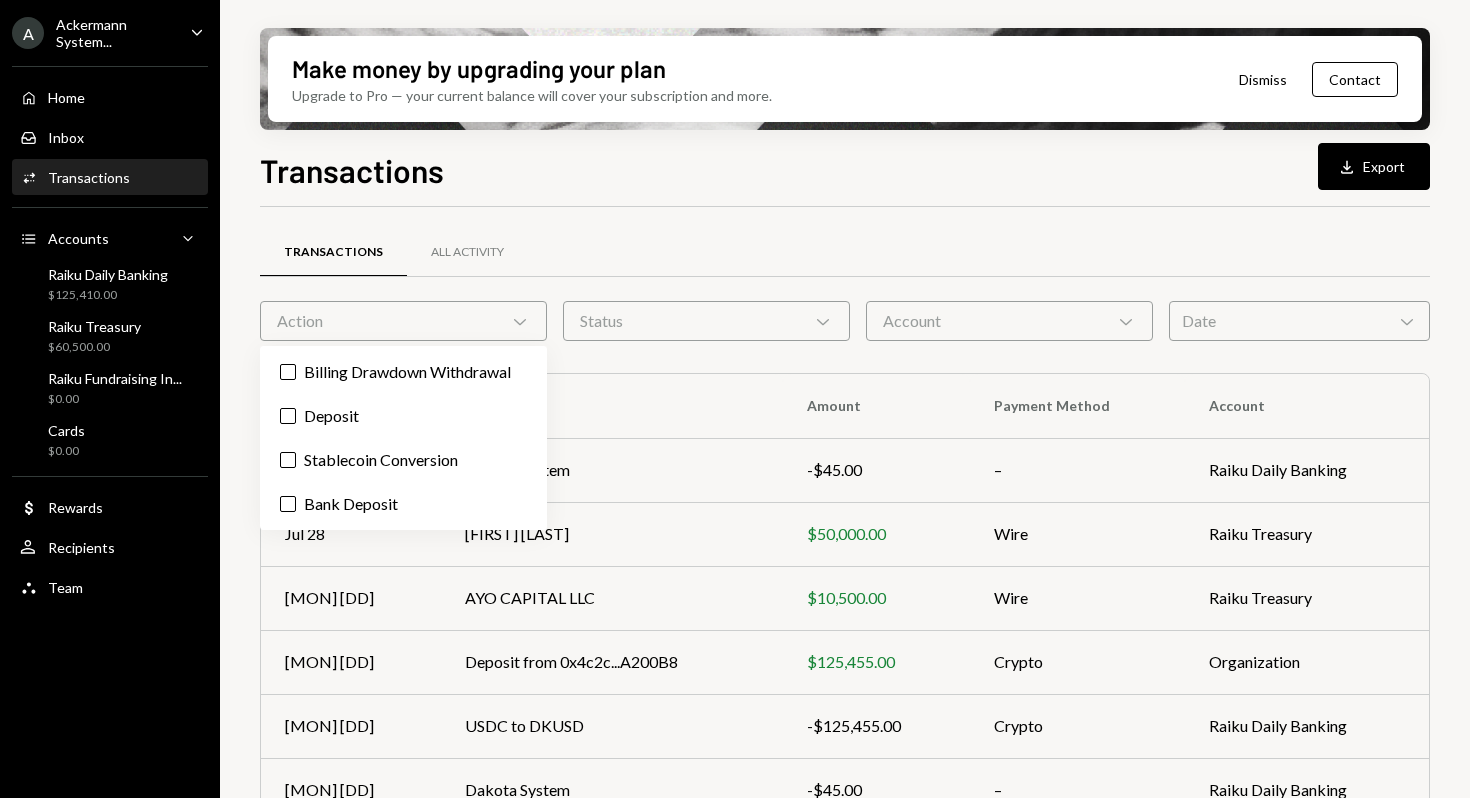 click on "Action Chevron Down" at bounding box center (403, 321) 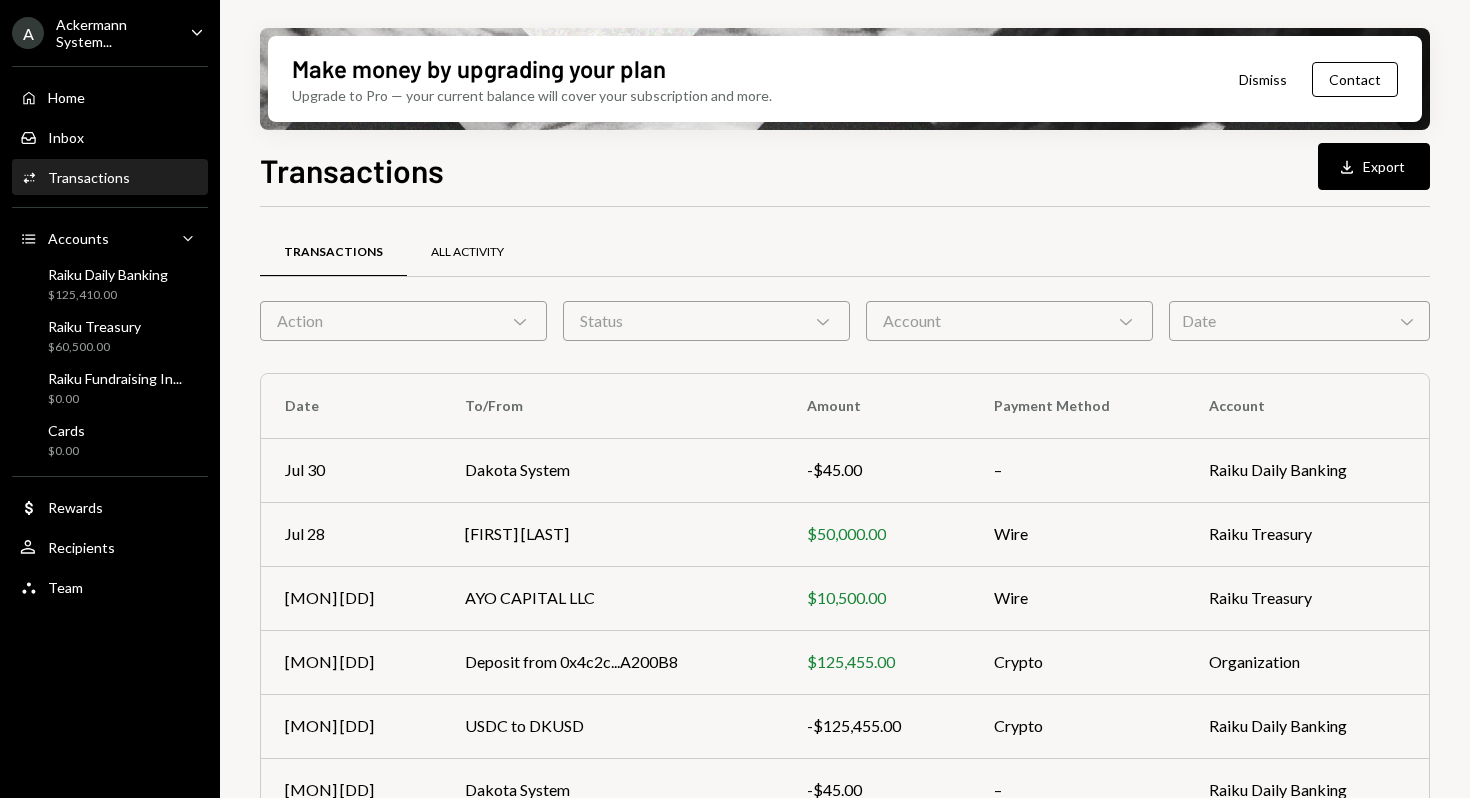 click on "All Activity" at bounding box center [467, 253] 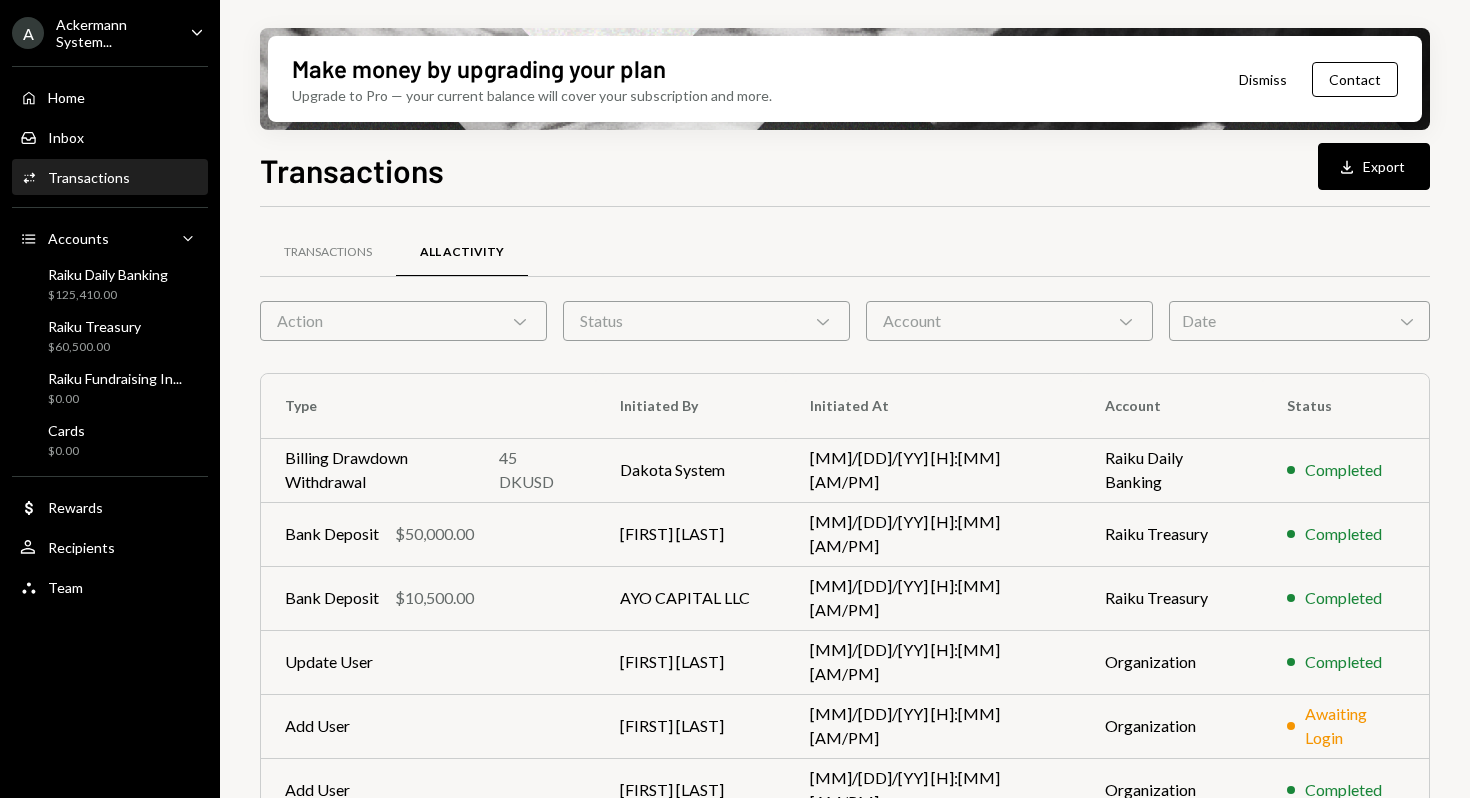 click on "Action Chevron Down" at bounding box center [403, 321] 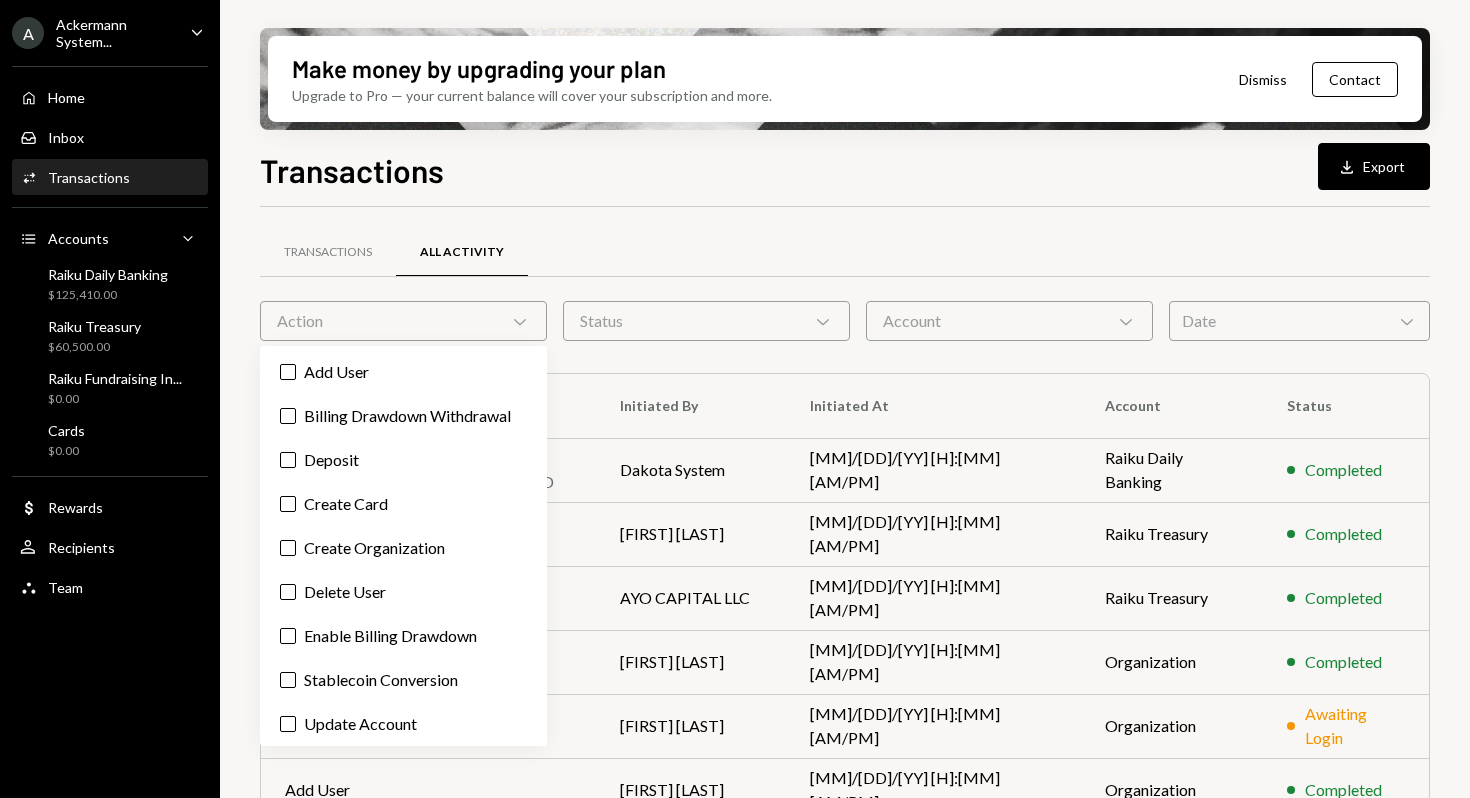 click on "Action Chevron Down" at bounding box center (403, 321) 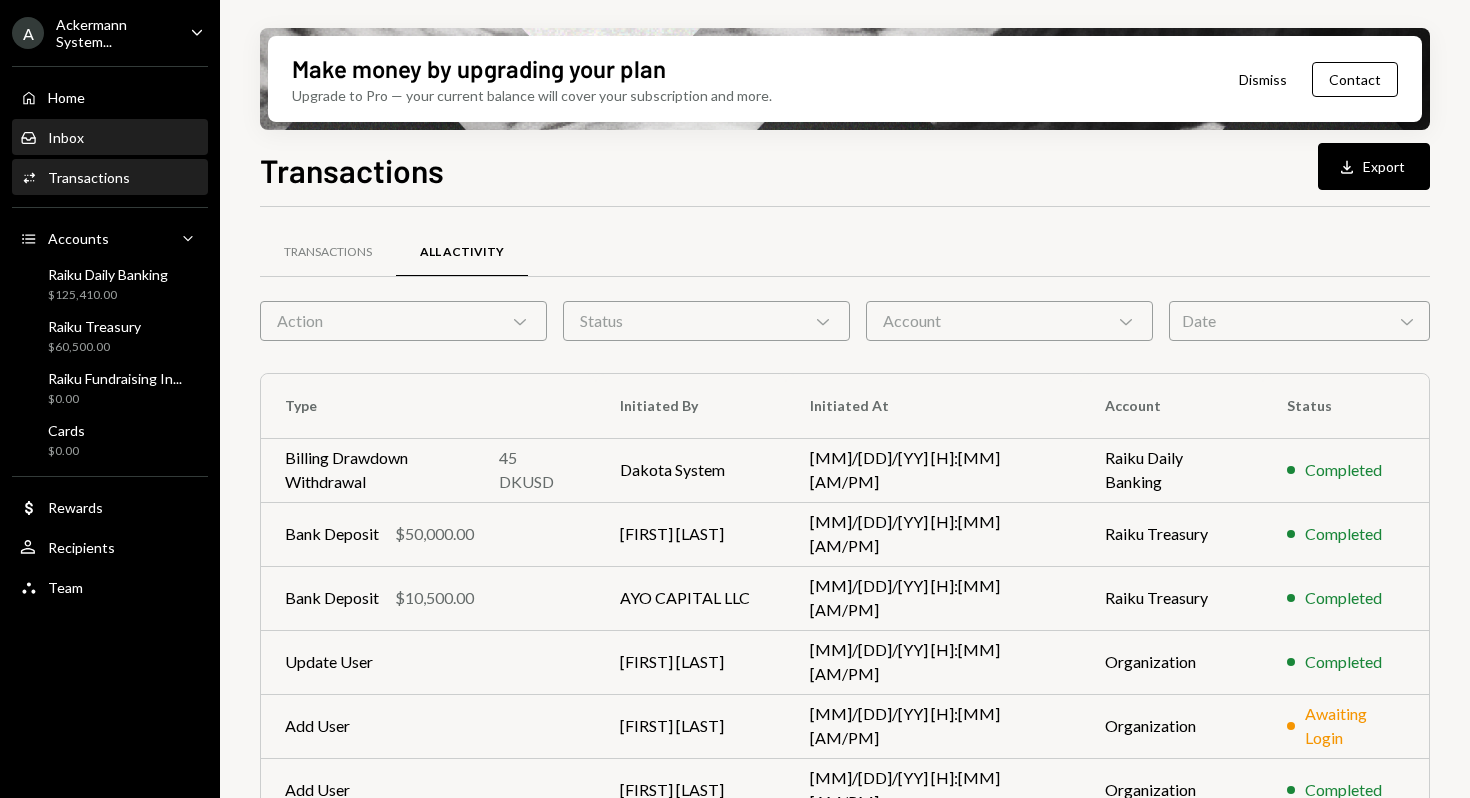 click on "Inbox Inbox" at bounding box center [110, 138] 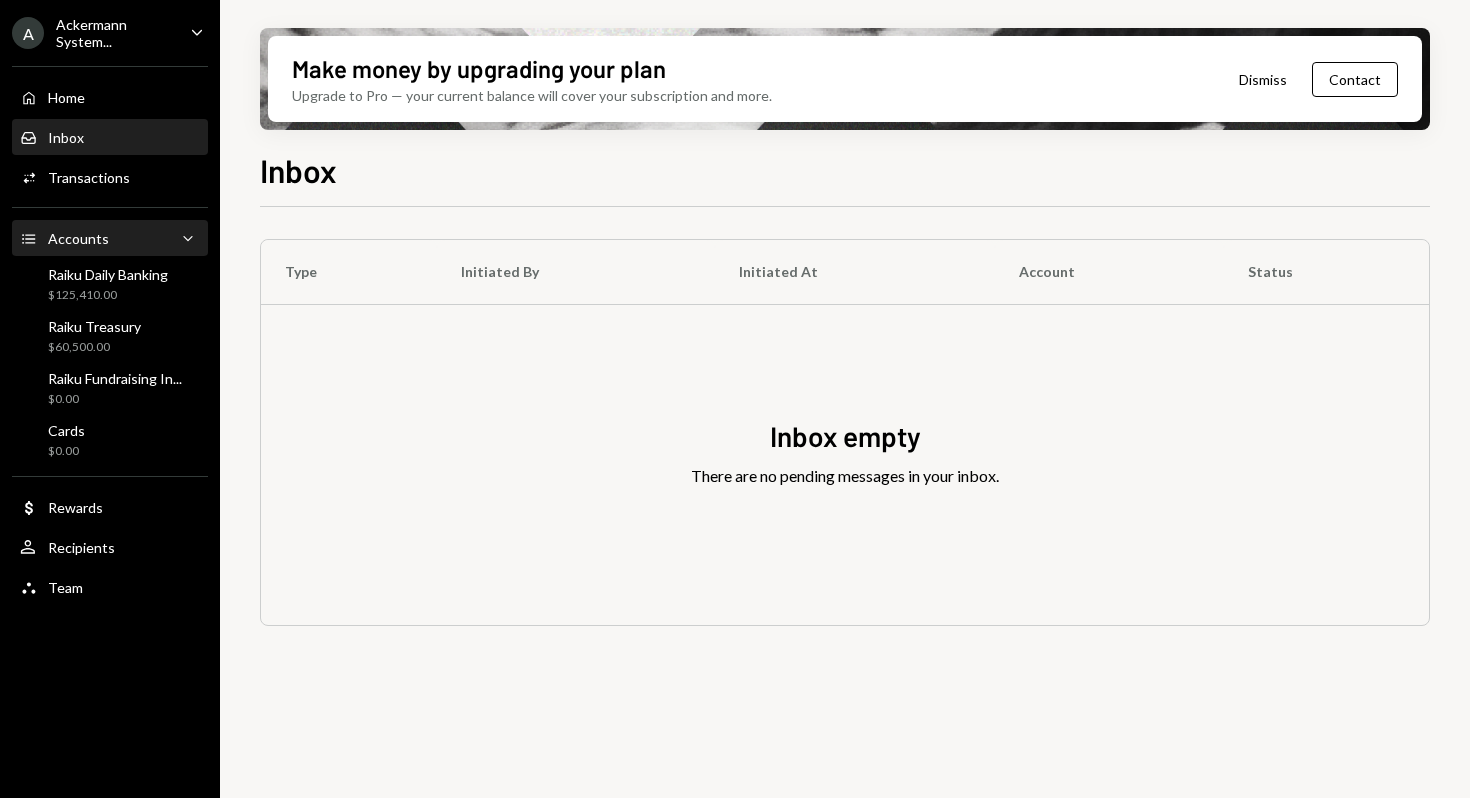 click on "Accounts Accounts Caret Down" at bounding box center (110, 239) 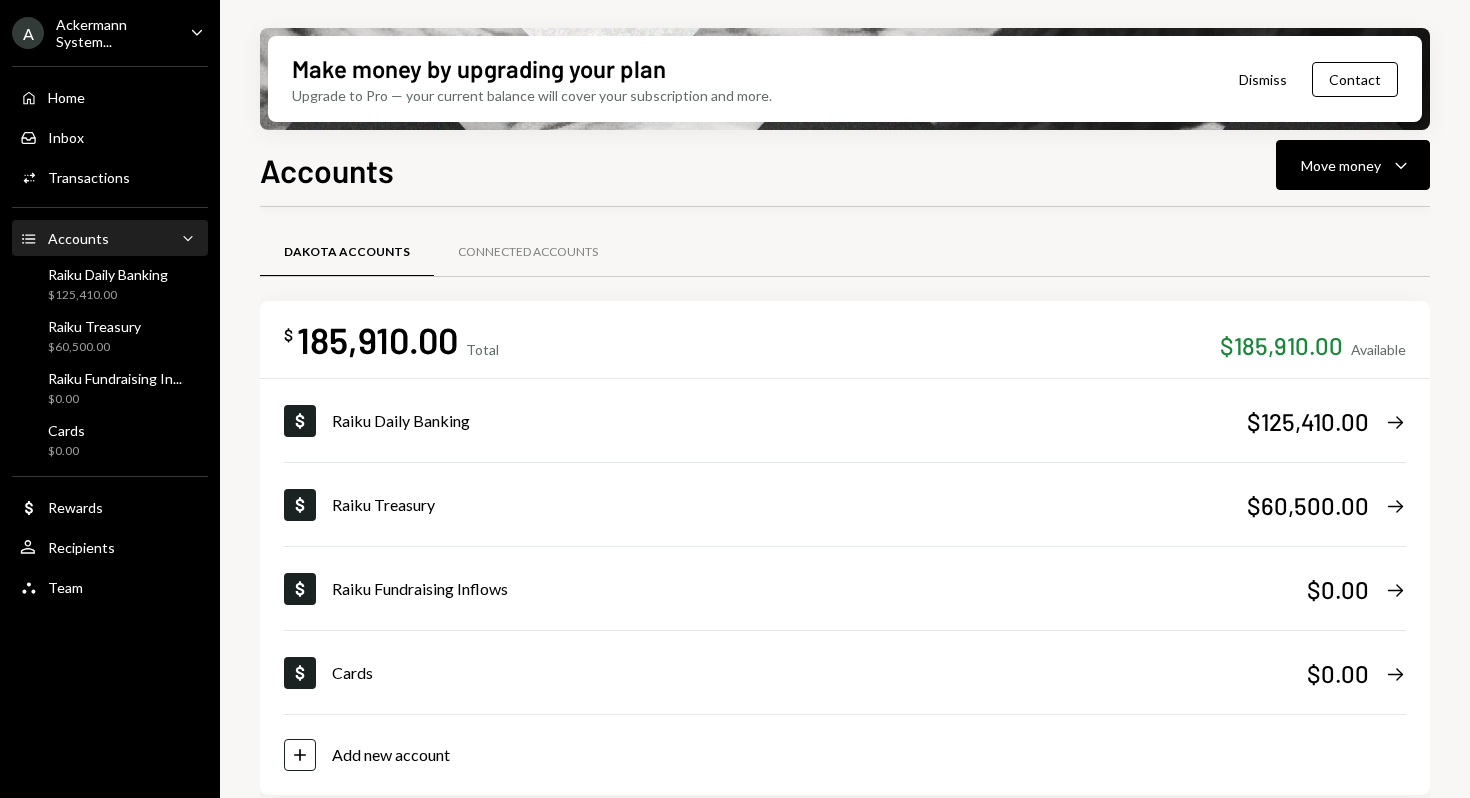 scroll, scrollTop: 14, scrollLeft: 0, axis: vertical 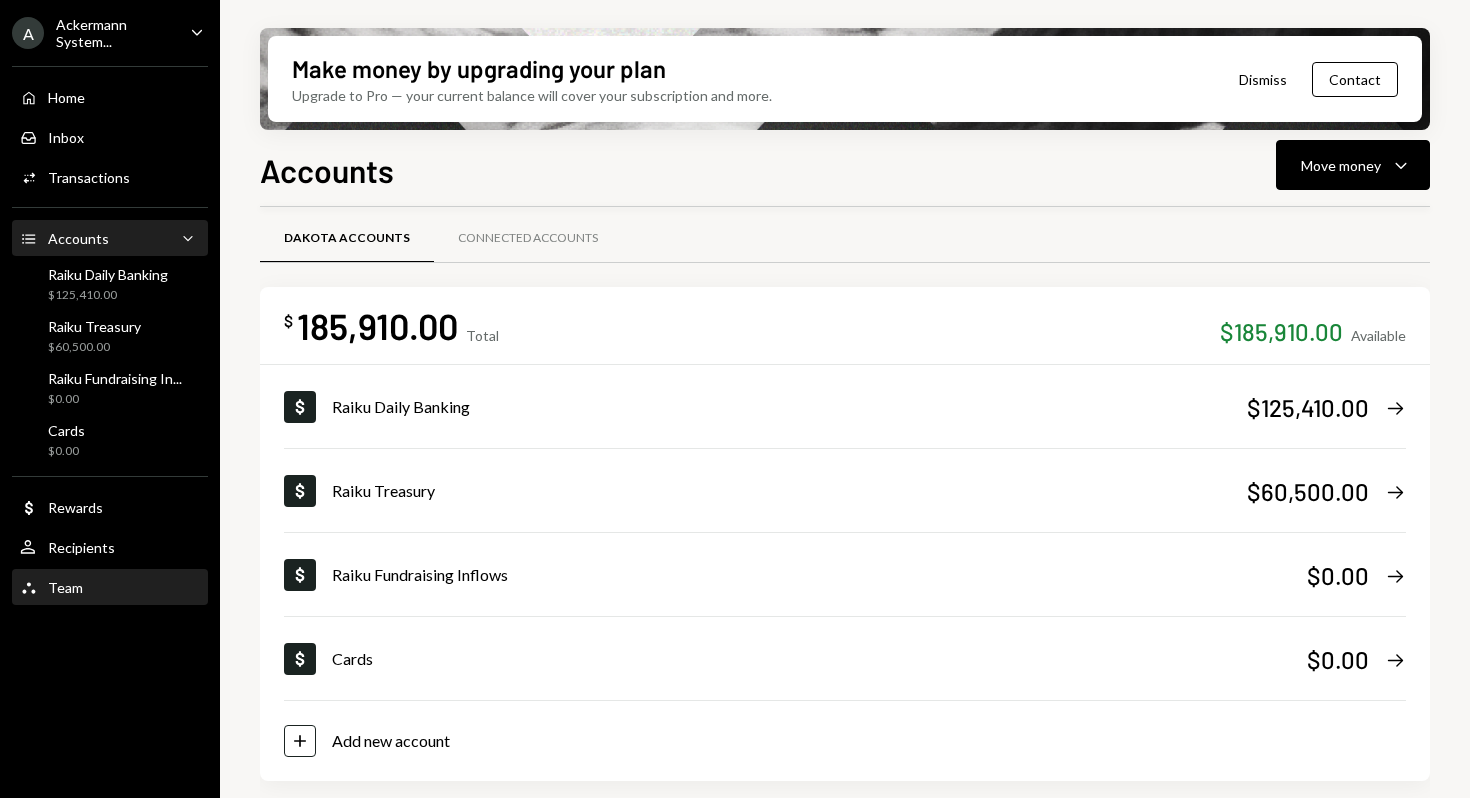 click on "Team Team" at bounding box center (110, 588) 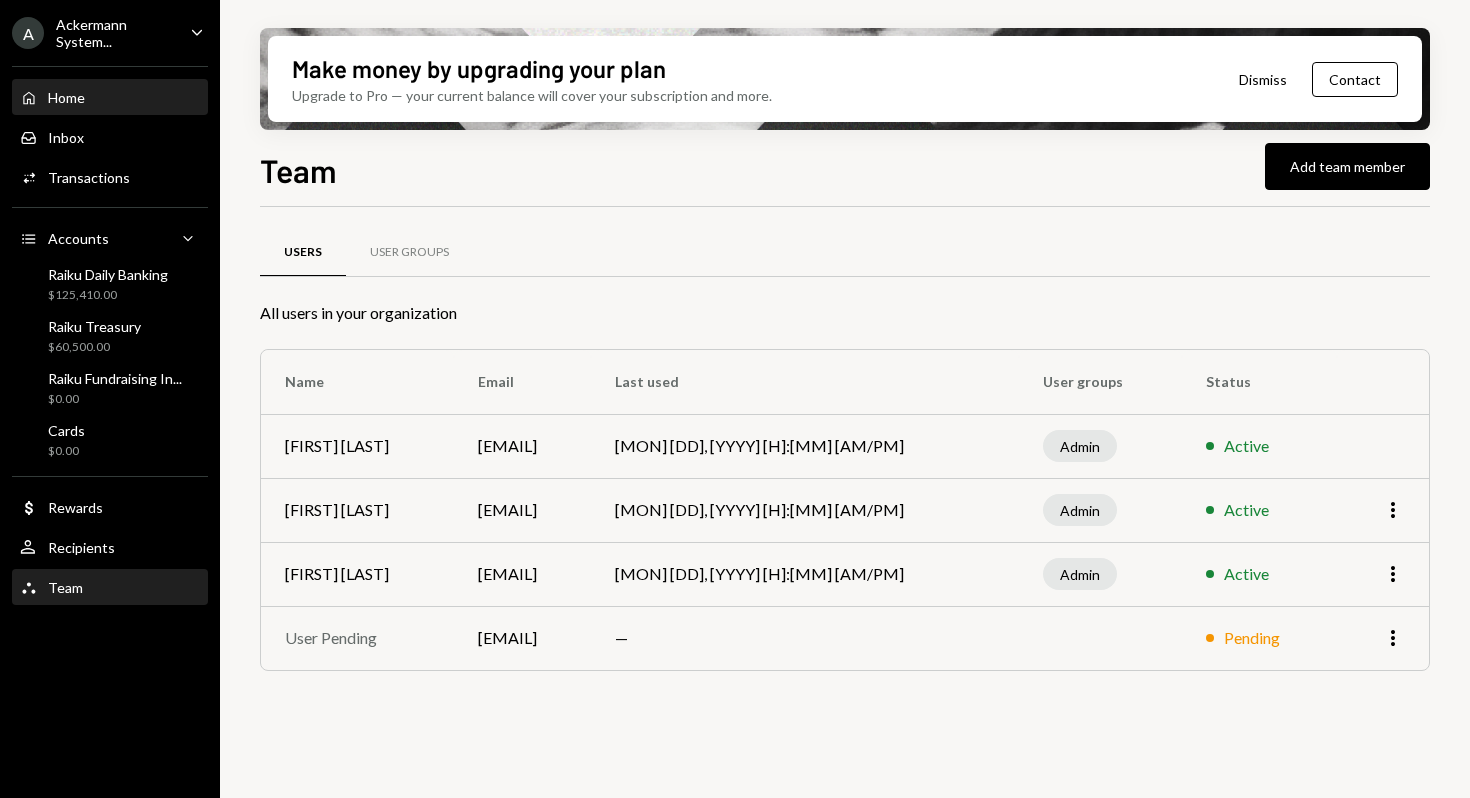 click on "Home Home" at bounding box center (110, 98) 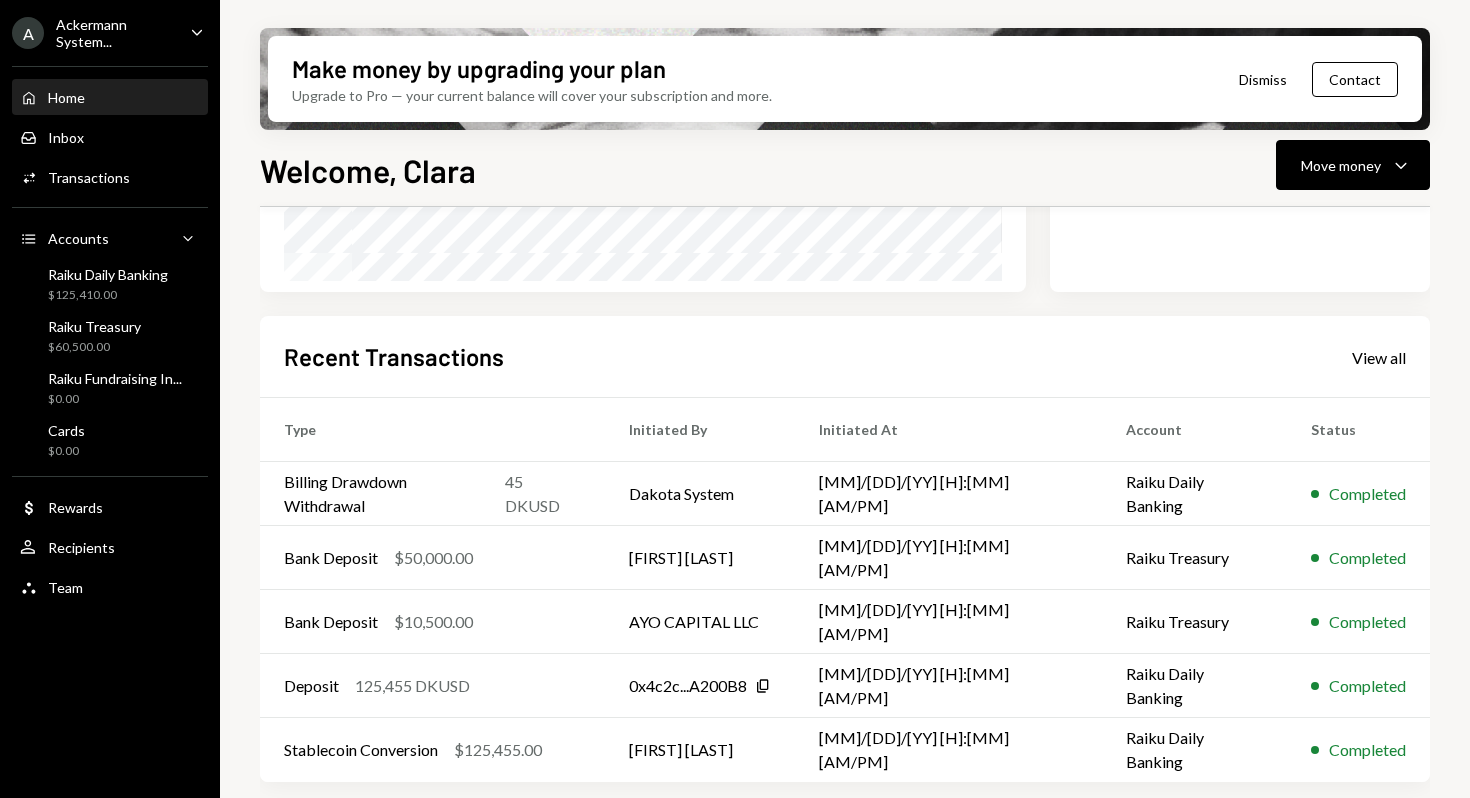 scroll, scrollTop: 0, scrollLeft: 0, axis: both 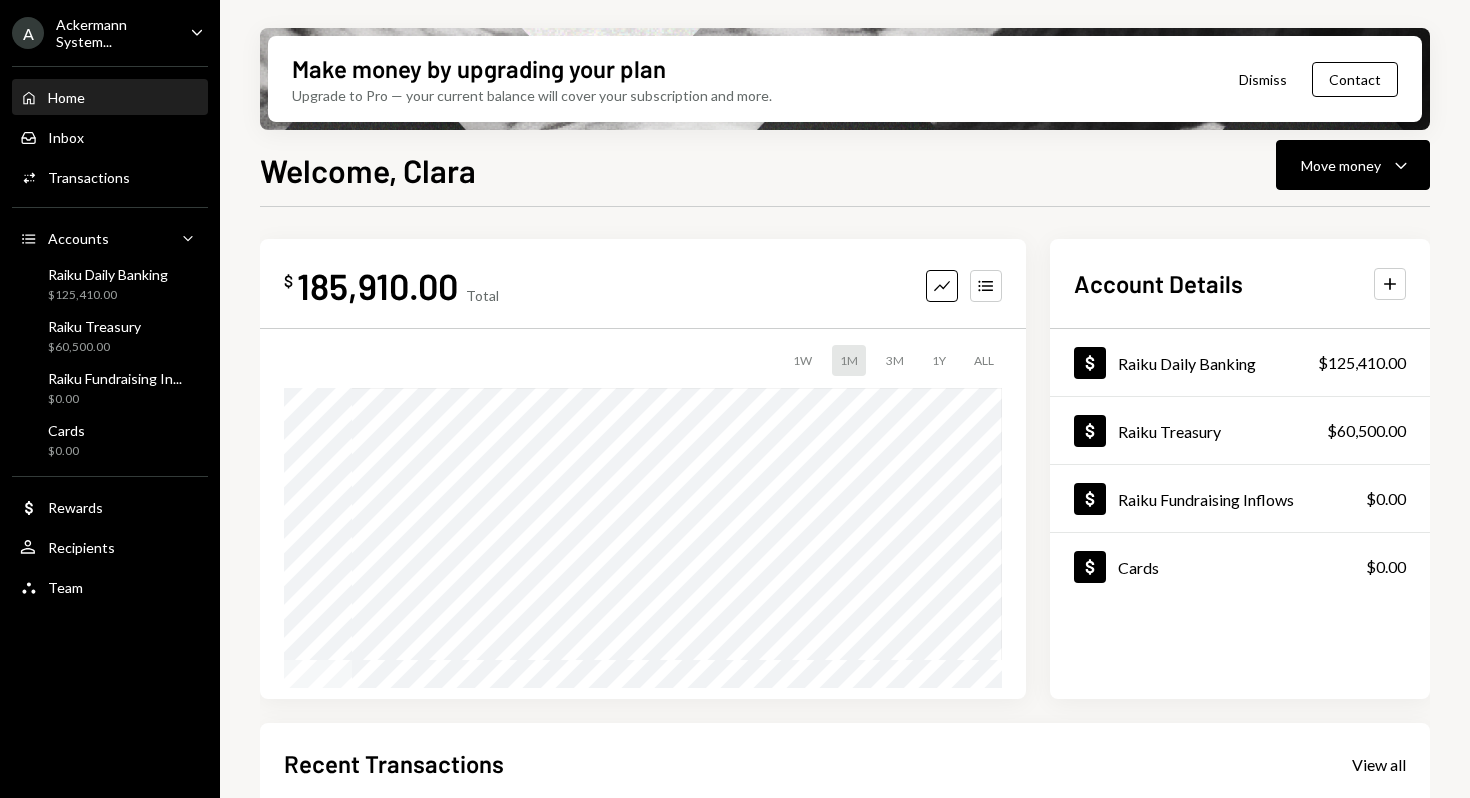 click 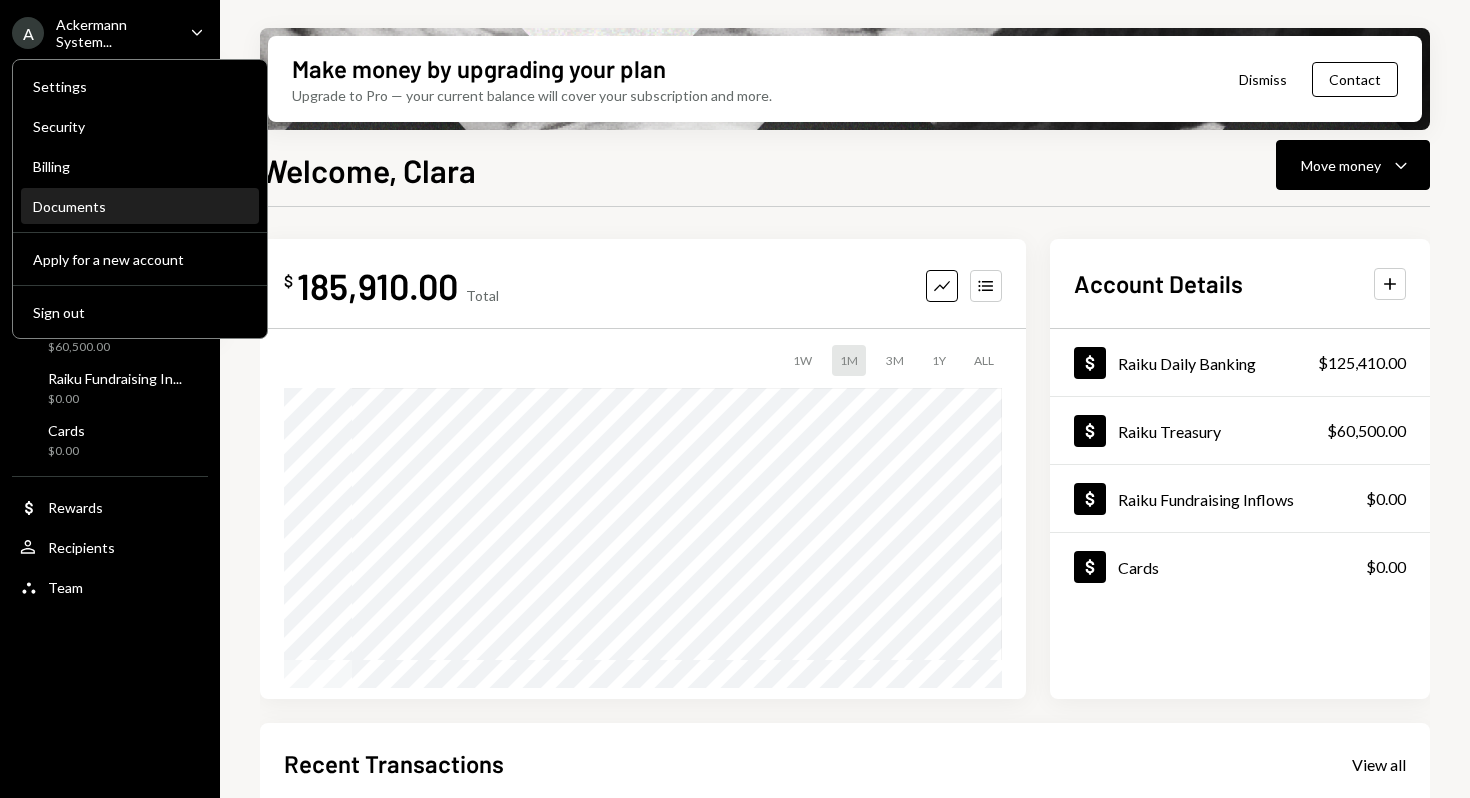 click on "Documents" at bounding box center (140, 206) 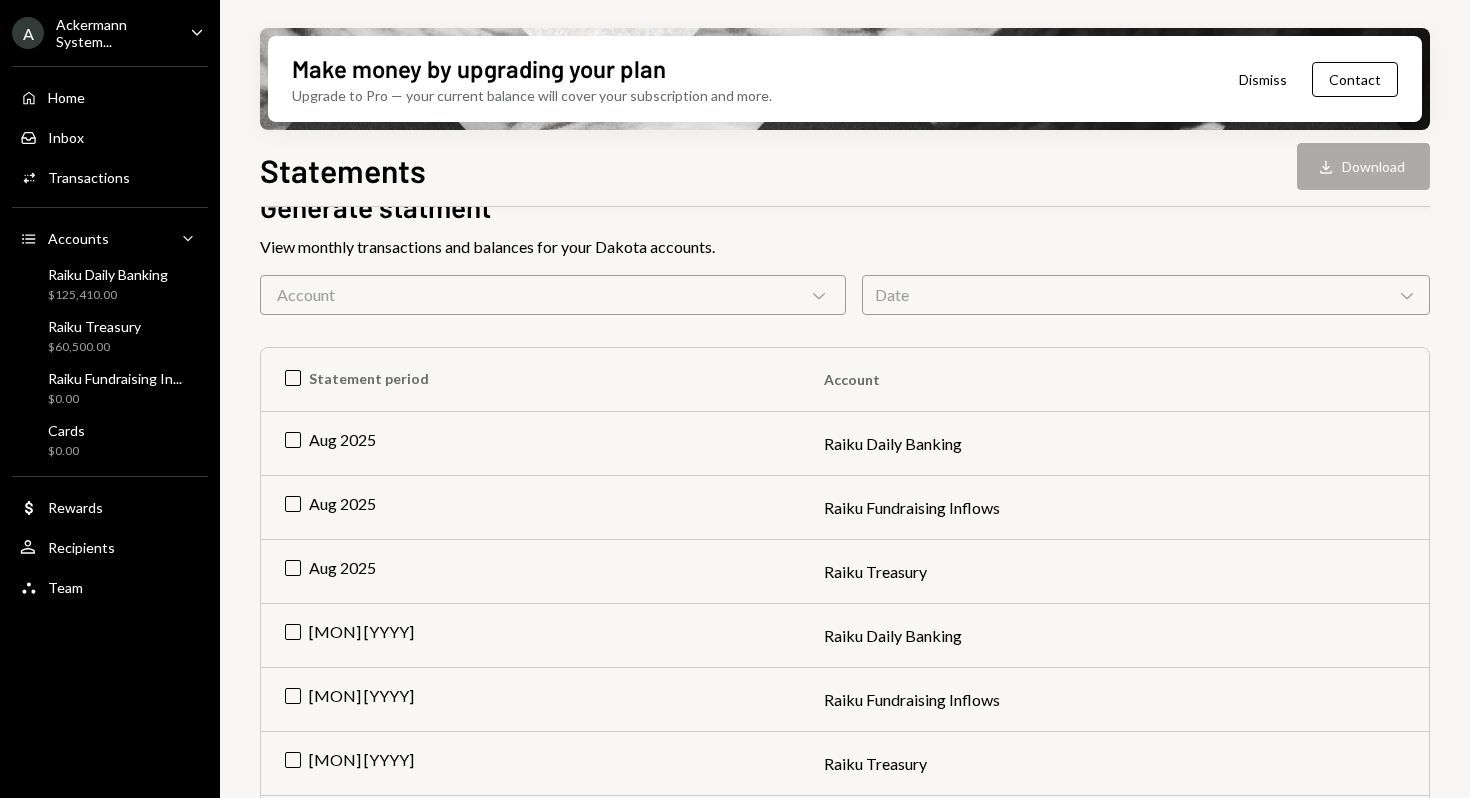 scroll, scrollTop: 122, scrollLeft: 0, axis: vertical 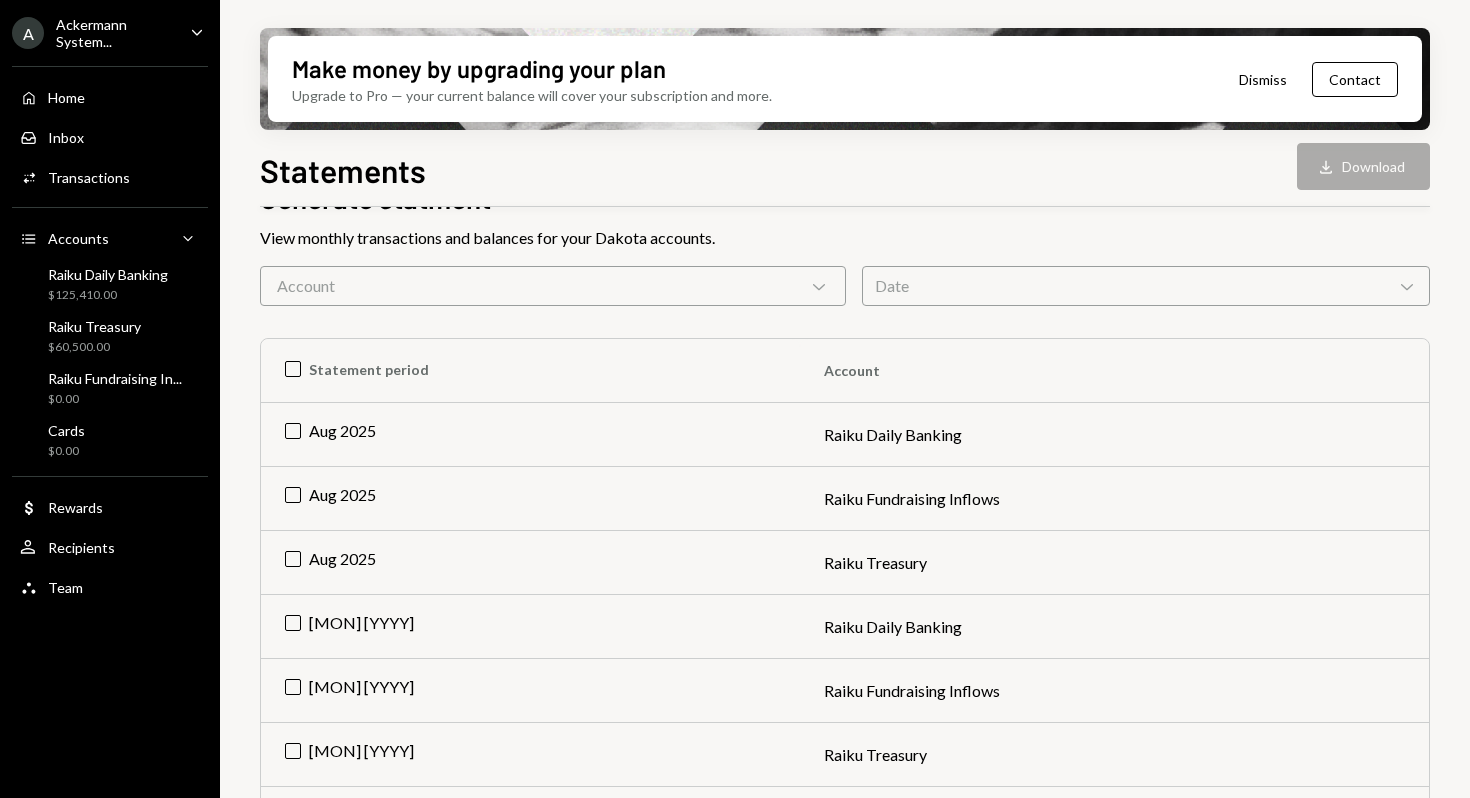 click on "Date Chevron Down" at bounding box center [1146, 286] 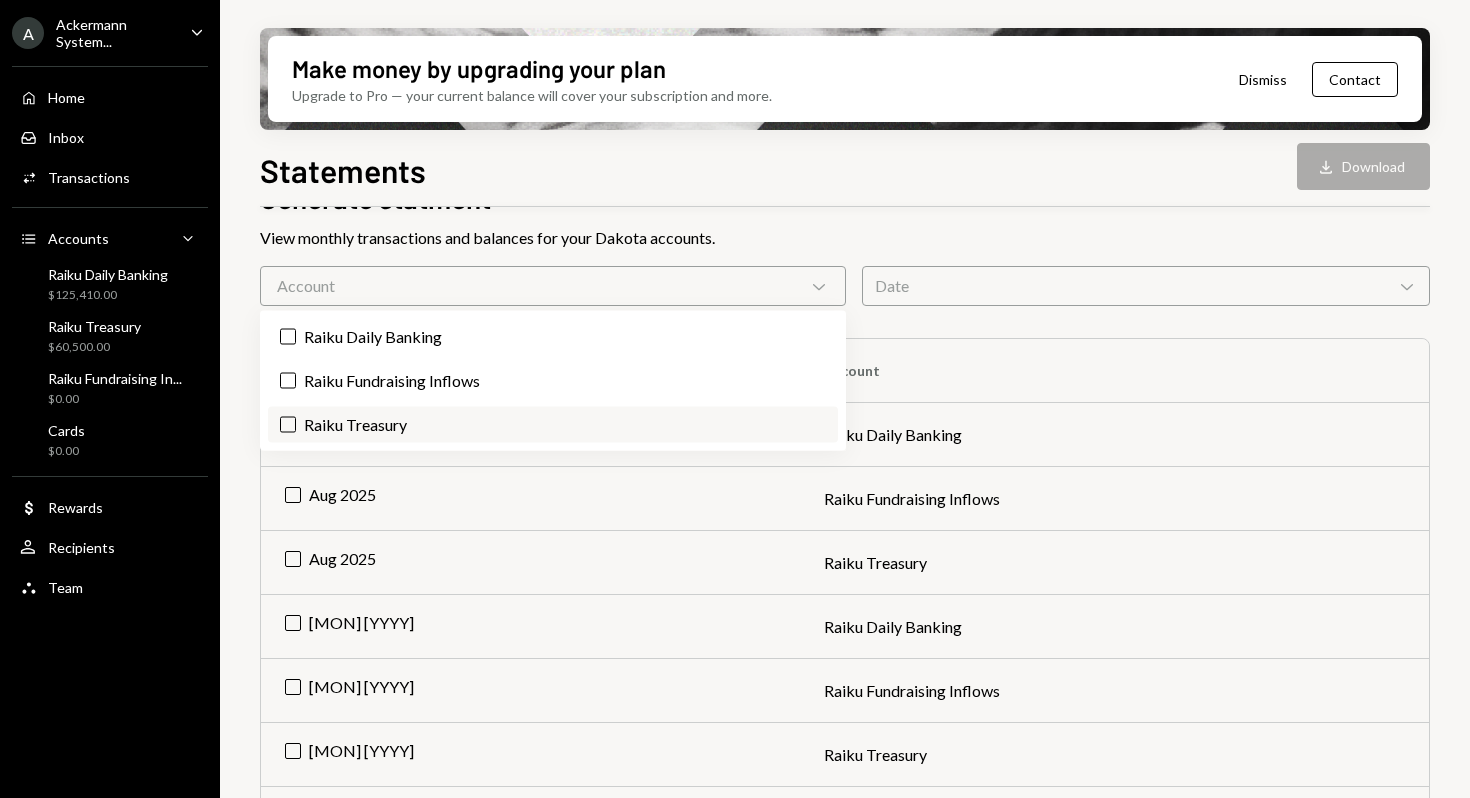 click on "Raiku Treasury" at bounding box center (288, 425) 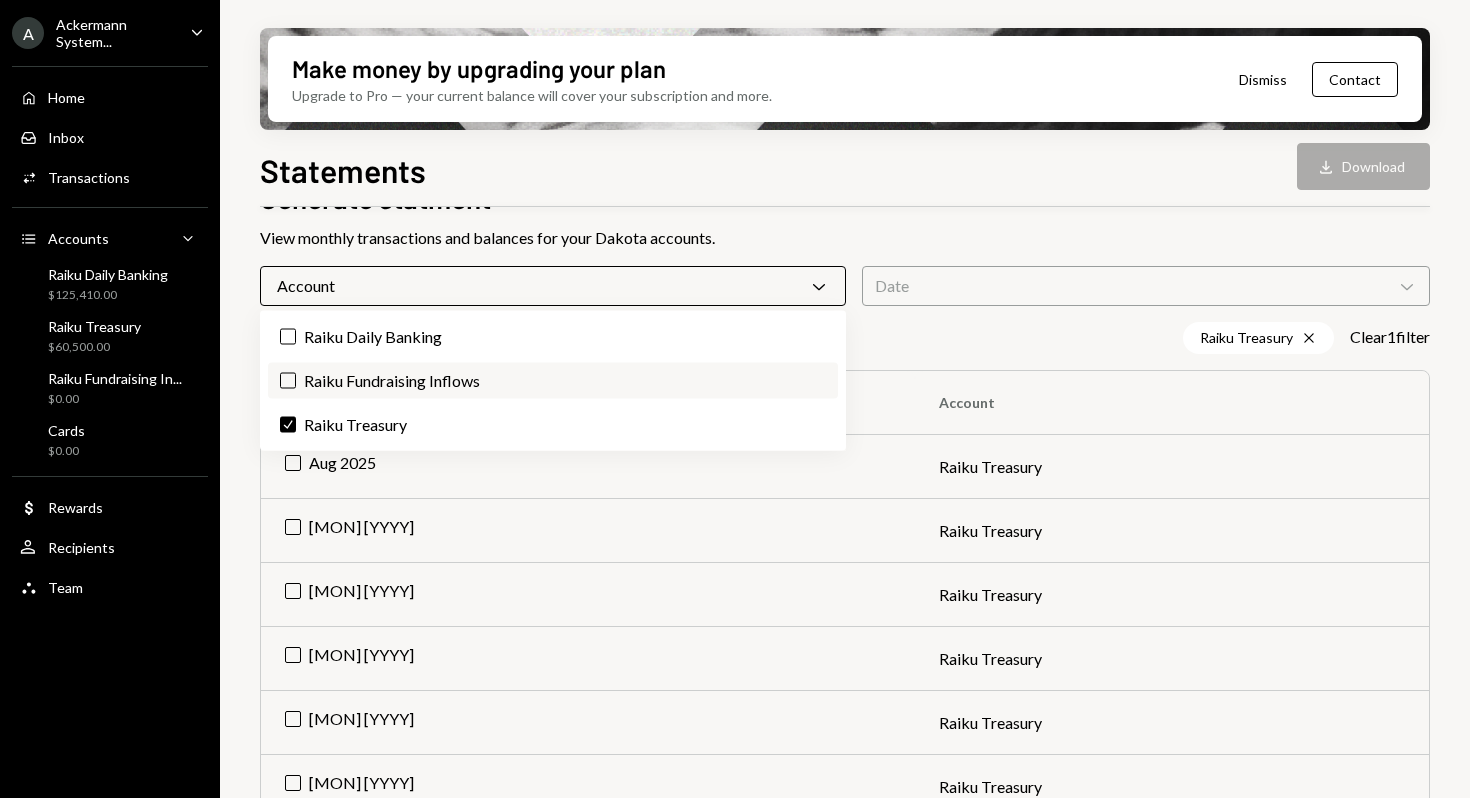 click on "Raiku Fundraising Inflows" at bounding box center (288, 381) 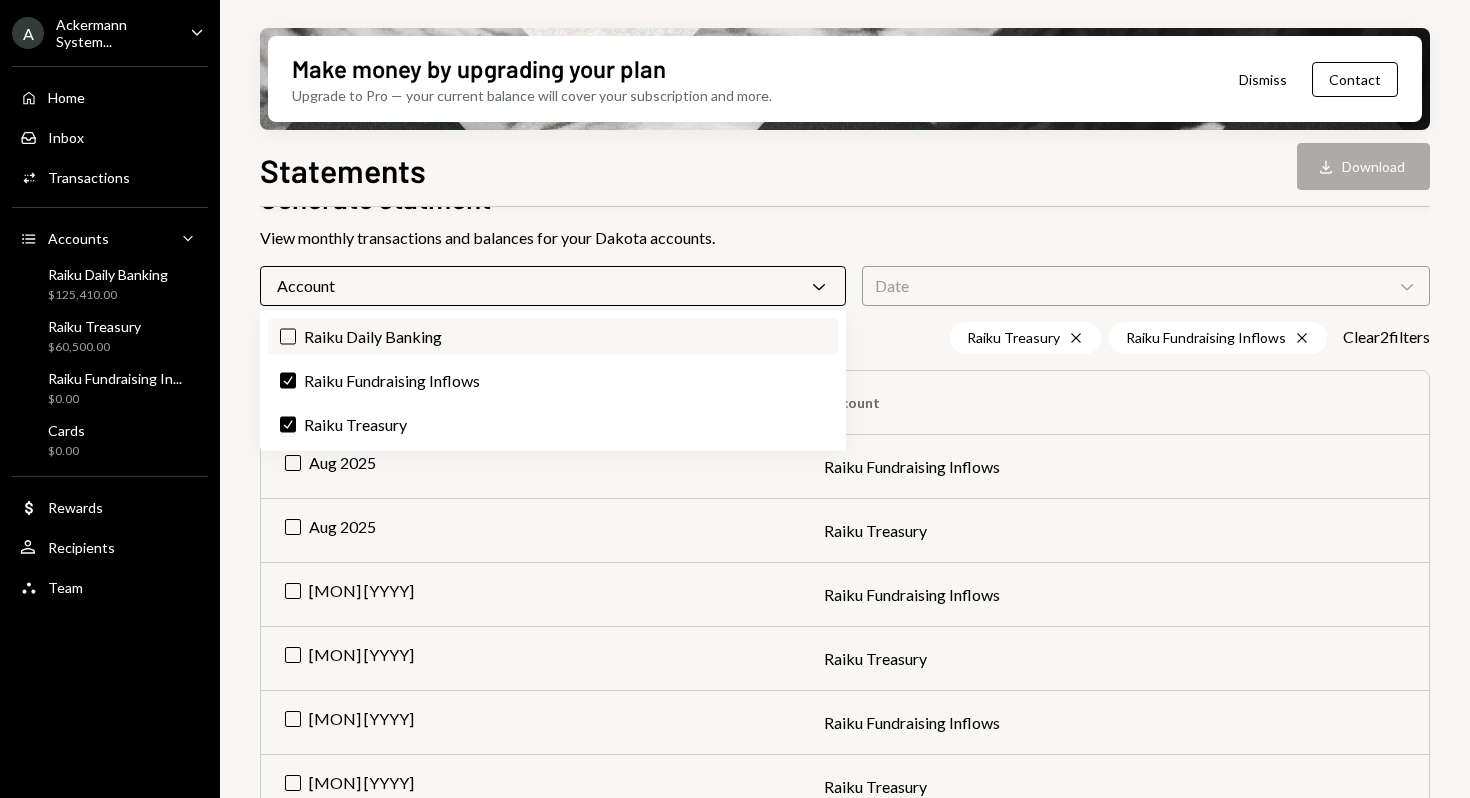 click on "Raiku Daily Banking" at bounding box center [553, 337] 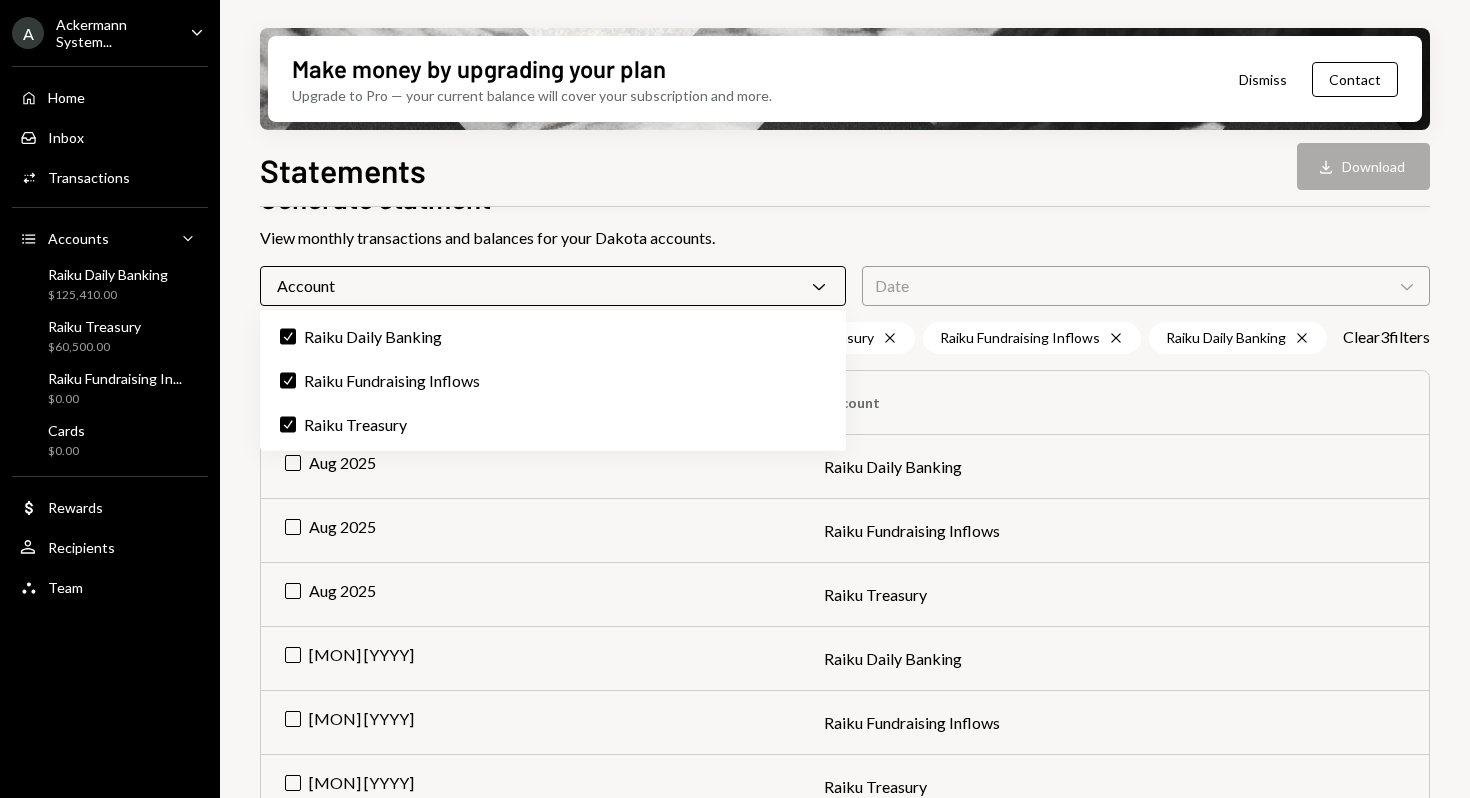 click on "Date Chevron Down" at bounding box center (1146, 286) 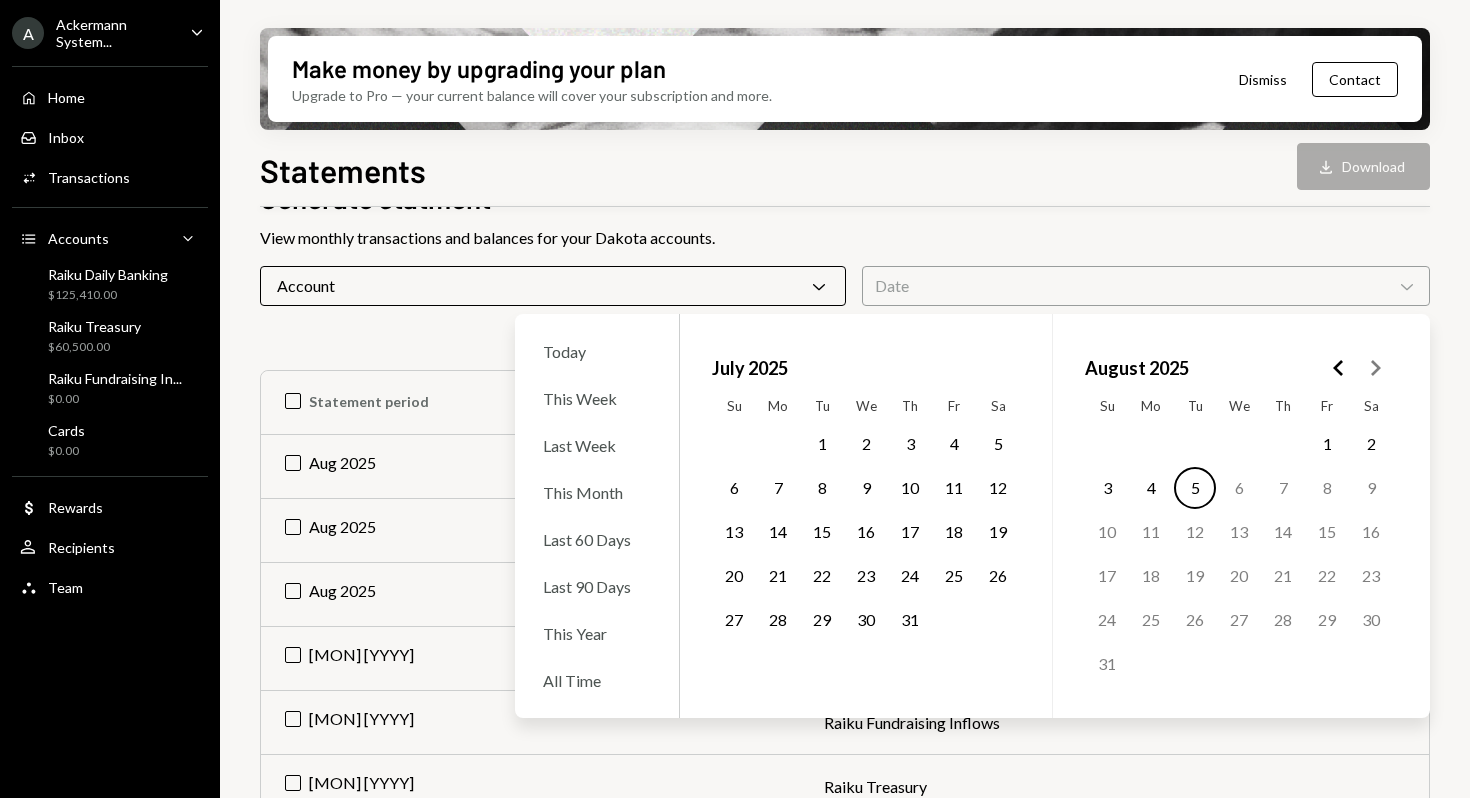 click 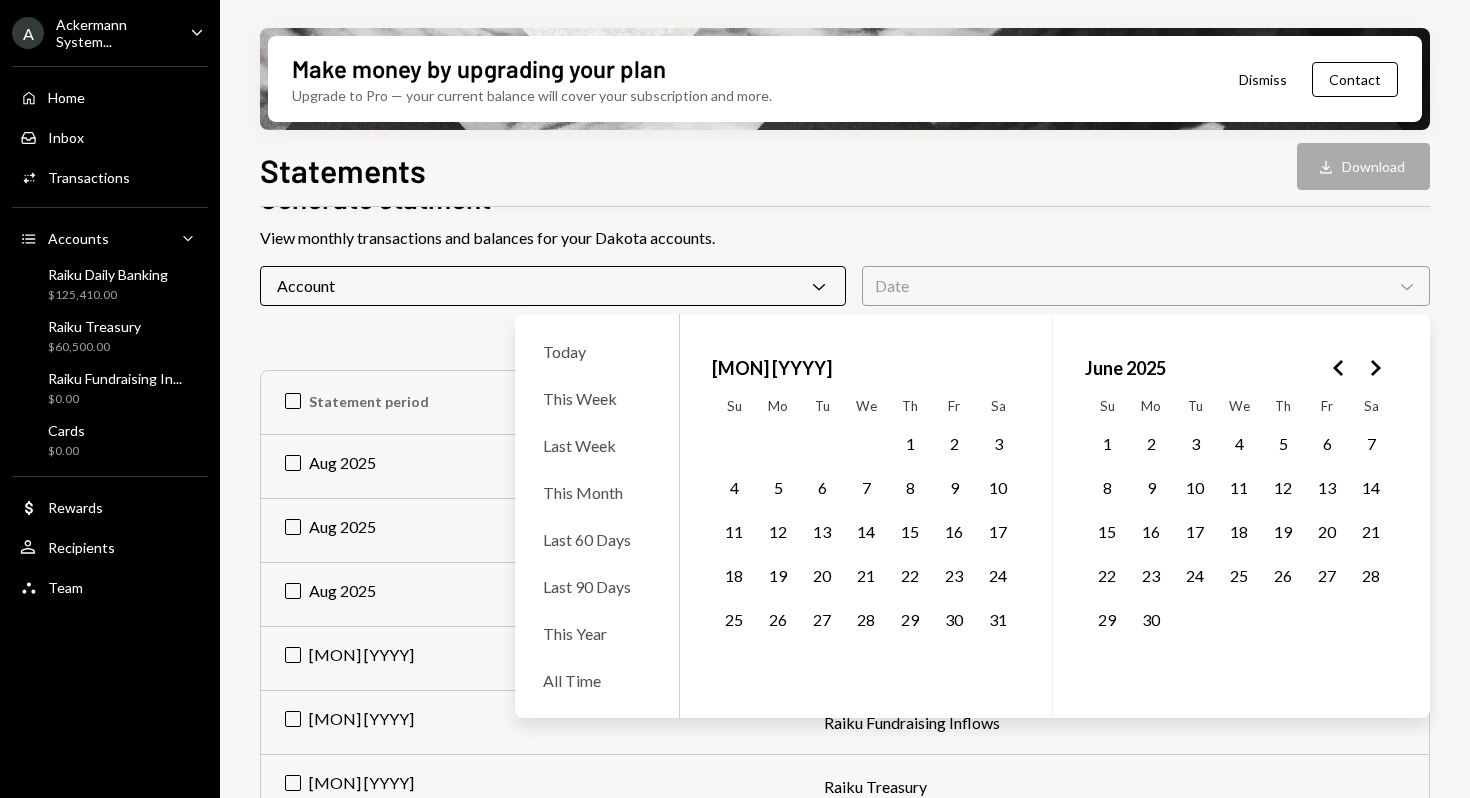 click 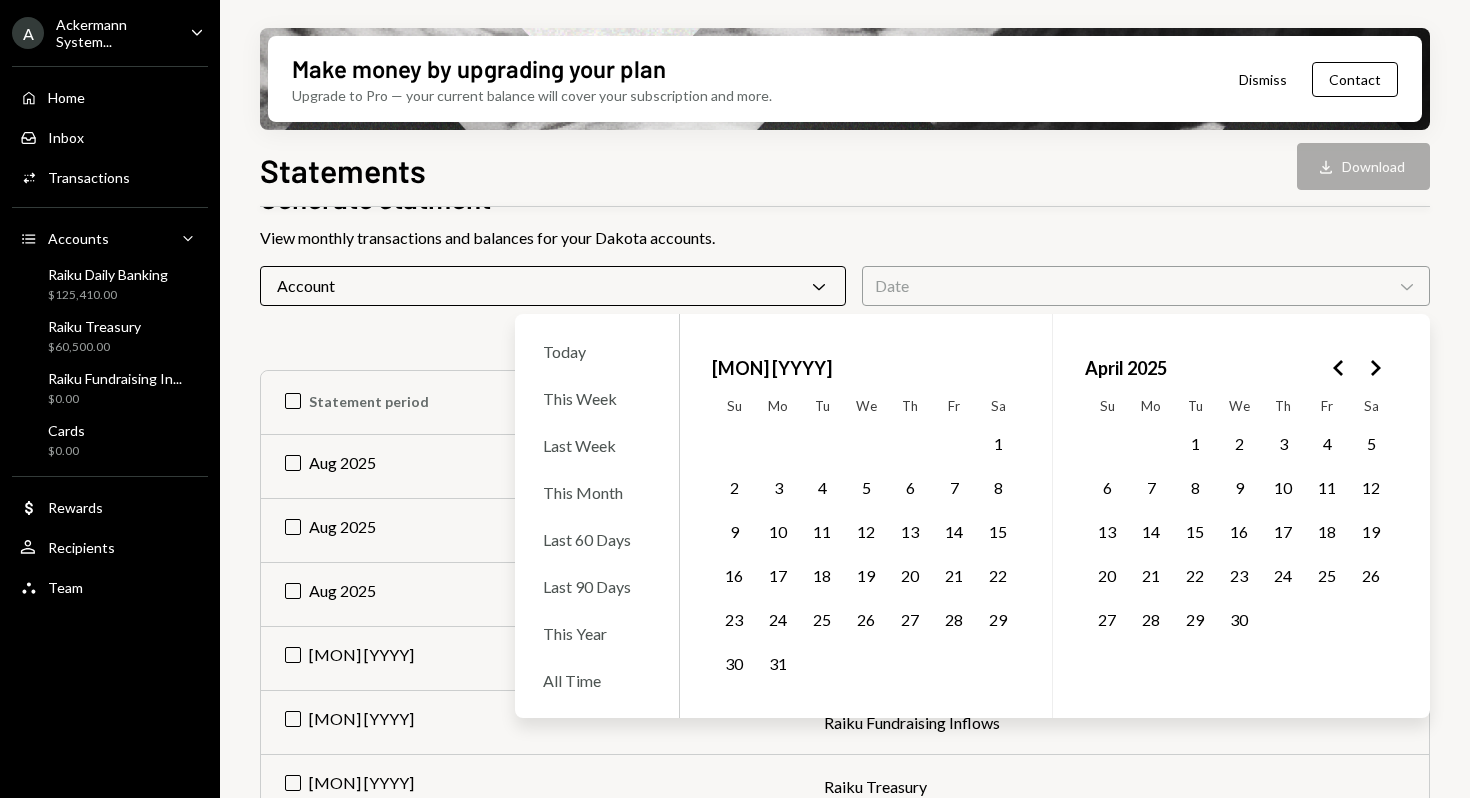 click on "1" at bounding box center [1195, 444] 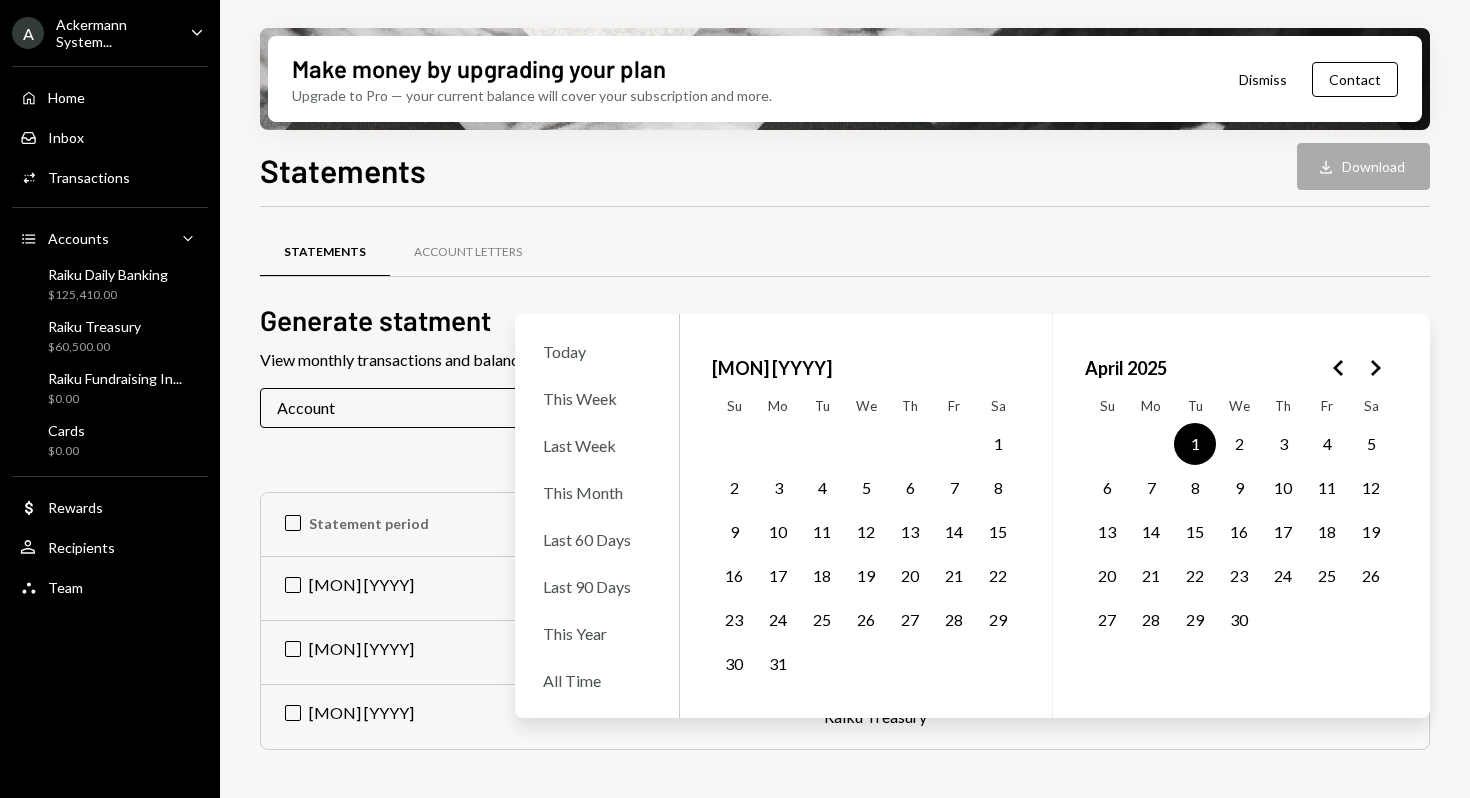 scroll, scrollTop: 0, scrollLeft: 0, axis: both 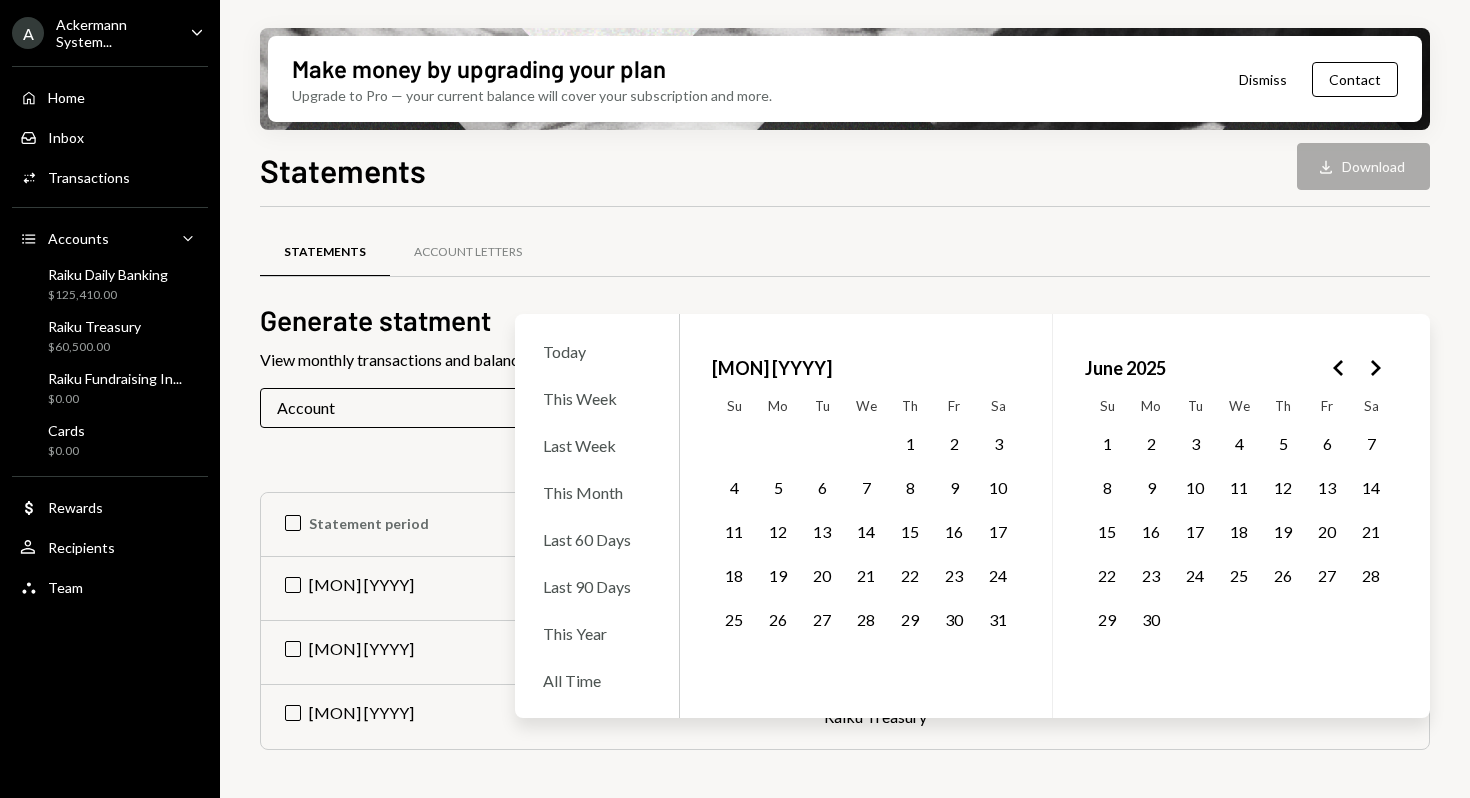 click 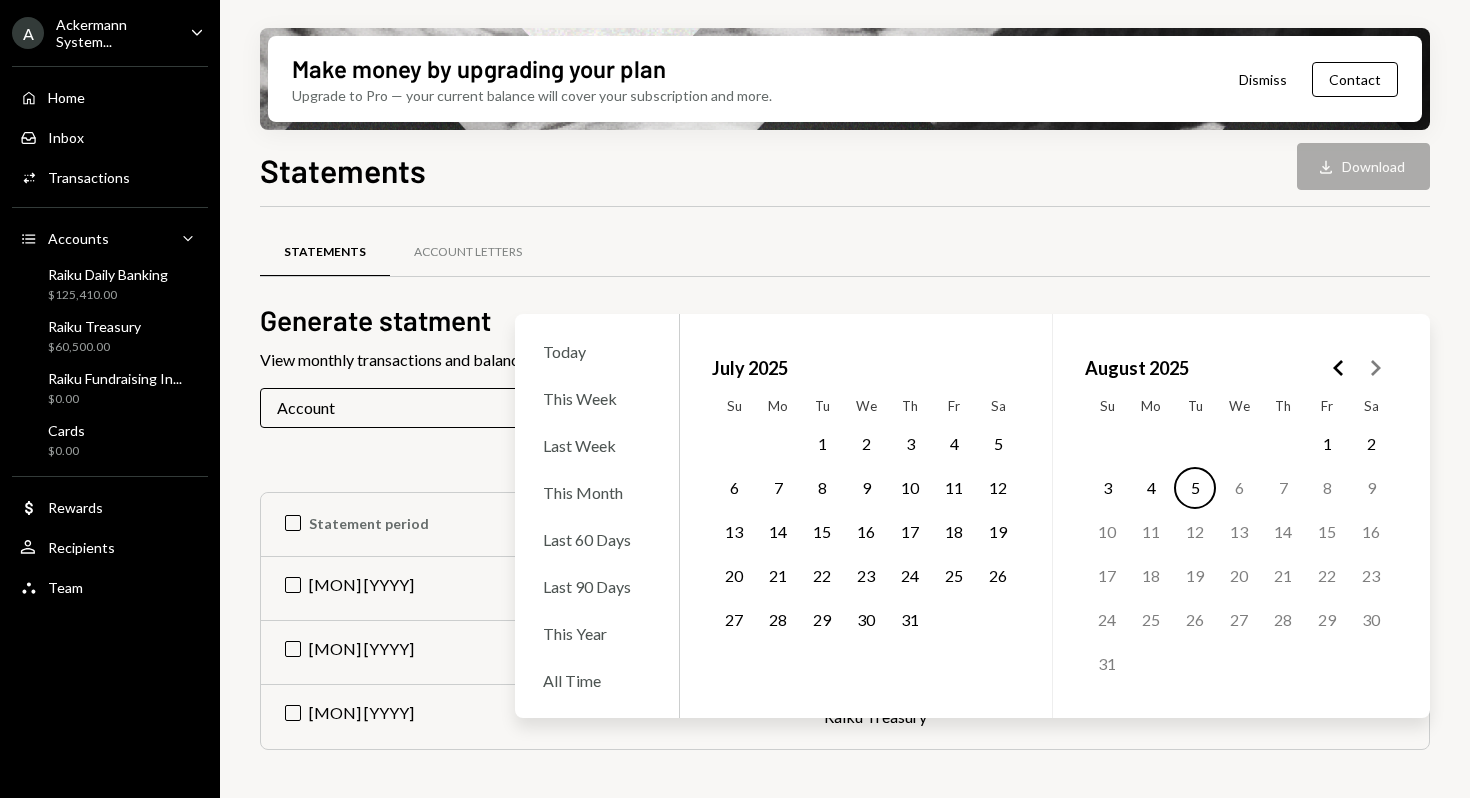 click on "31" at bounding box center (910, 620) 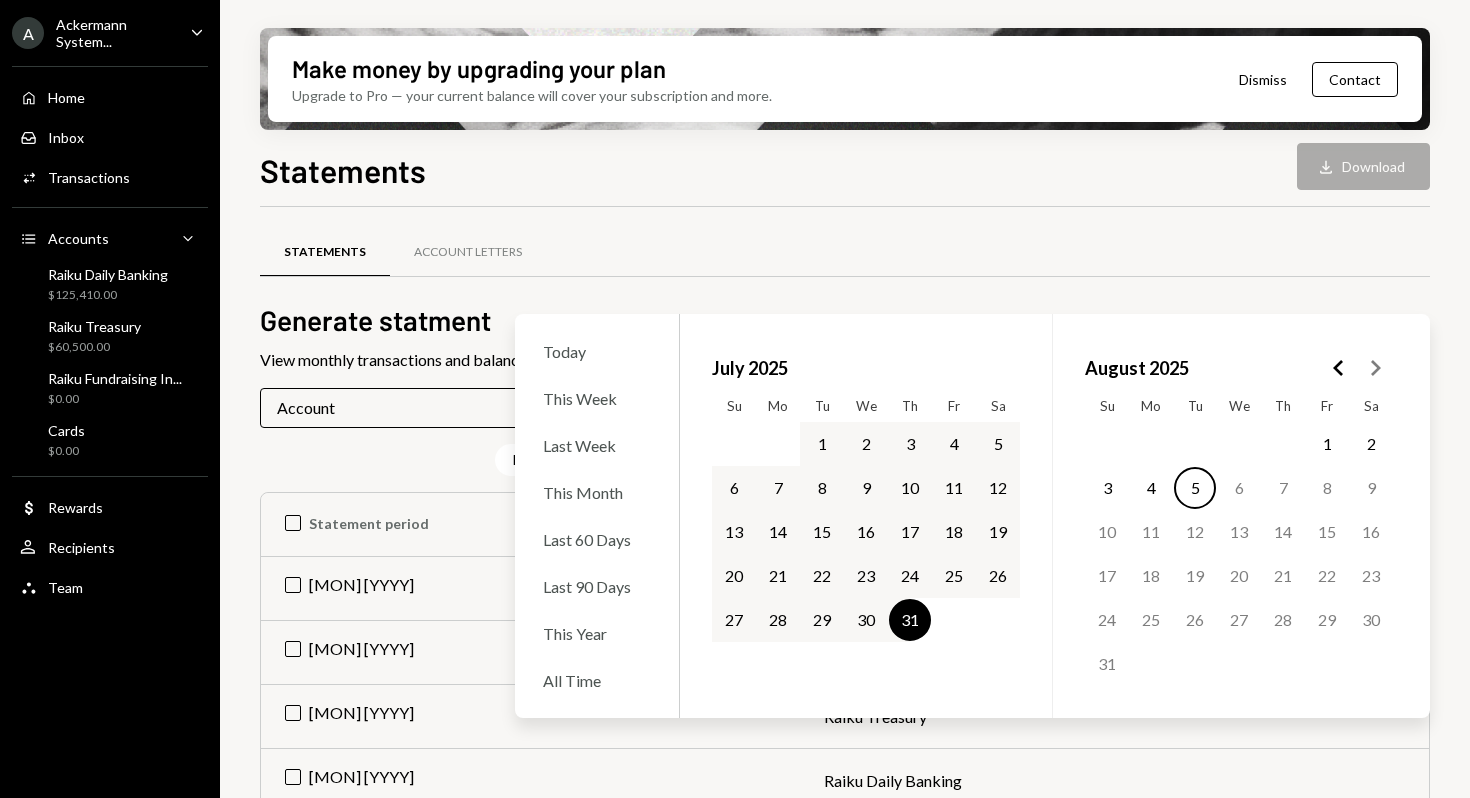 click on "Statements Account Letters" at bounding box center (845, 252) 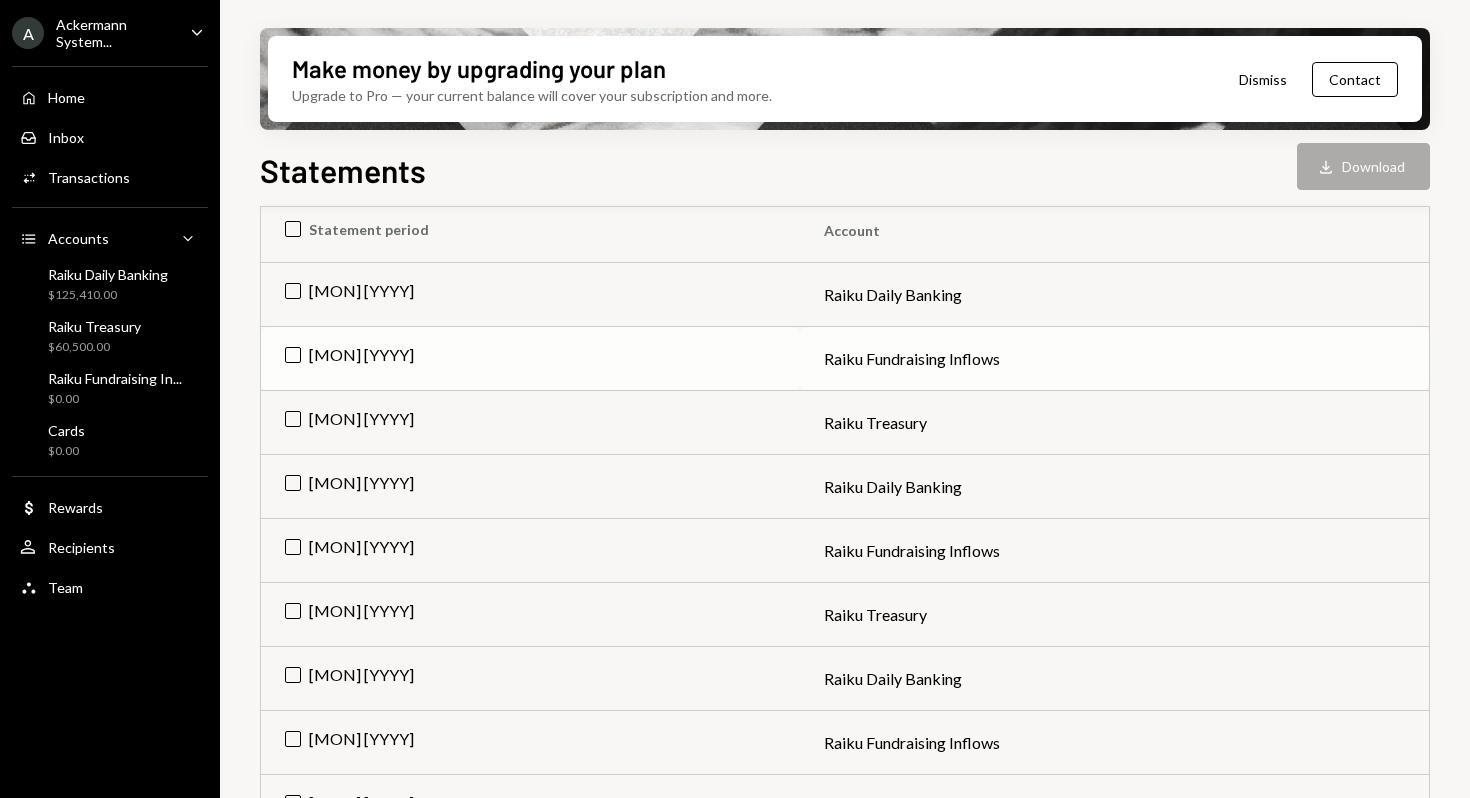 scroll, scrollTop: 299, scrollLeft: 0, axis: vertical 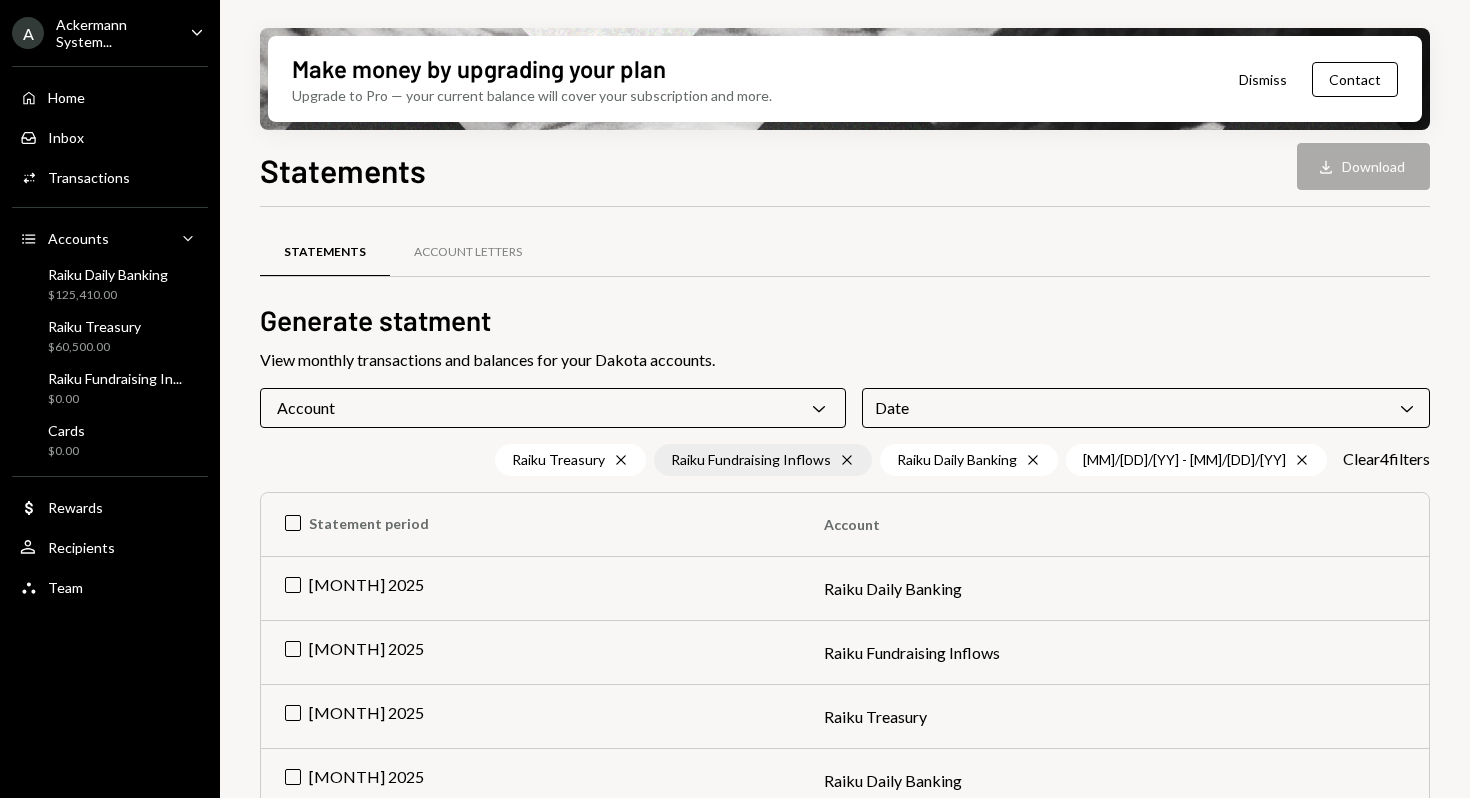 click on "Cross" 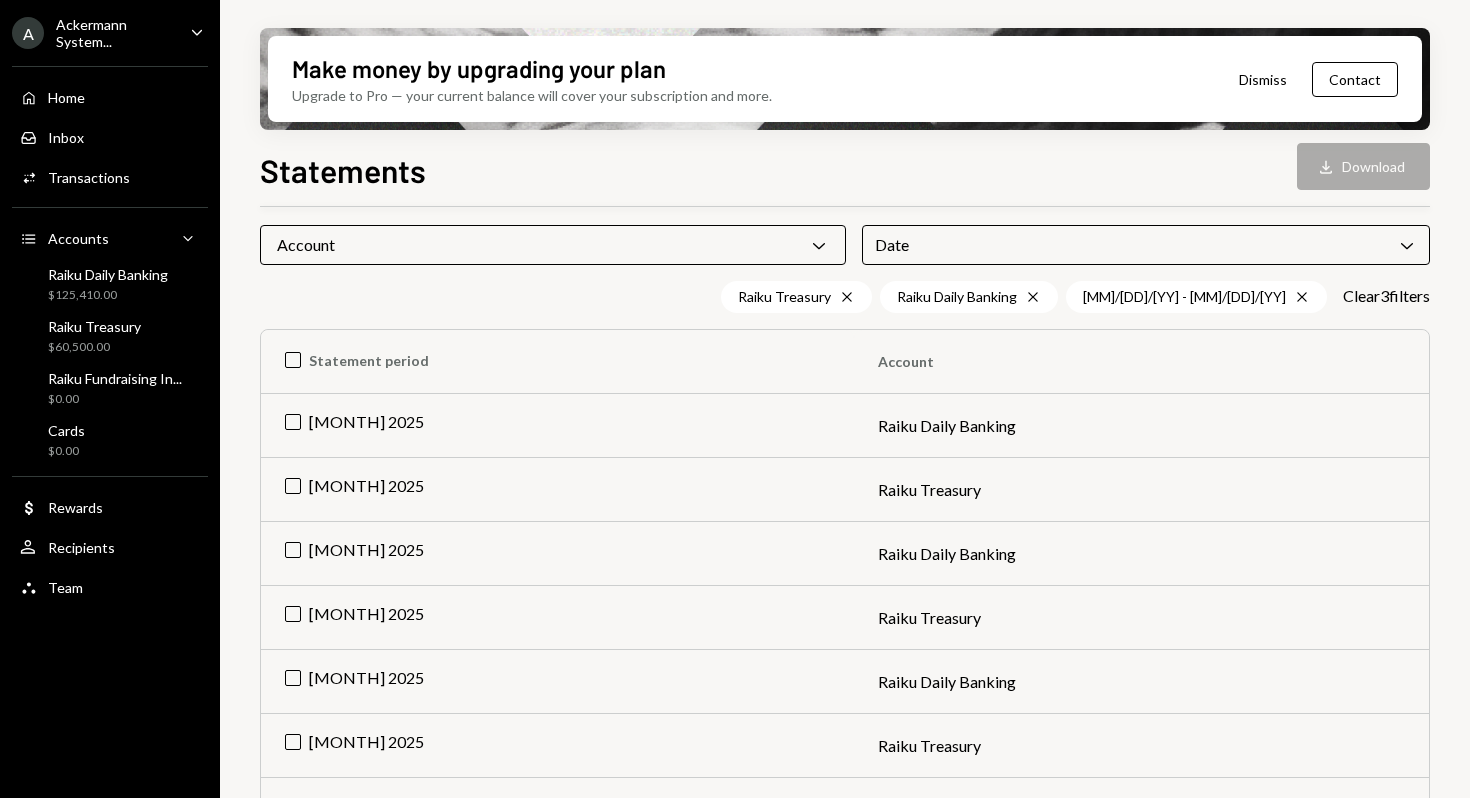scroll, scrollTop: 107, scrollLeft: 0, axis: vertical 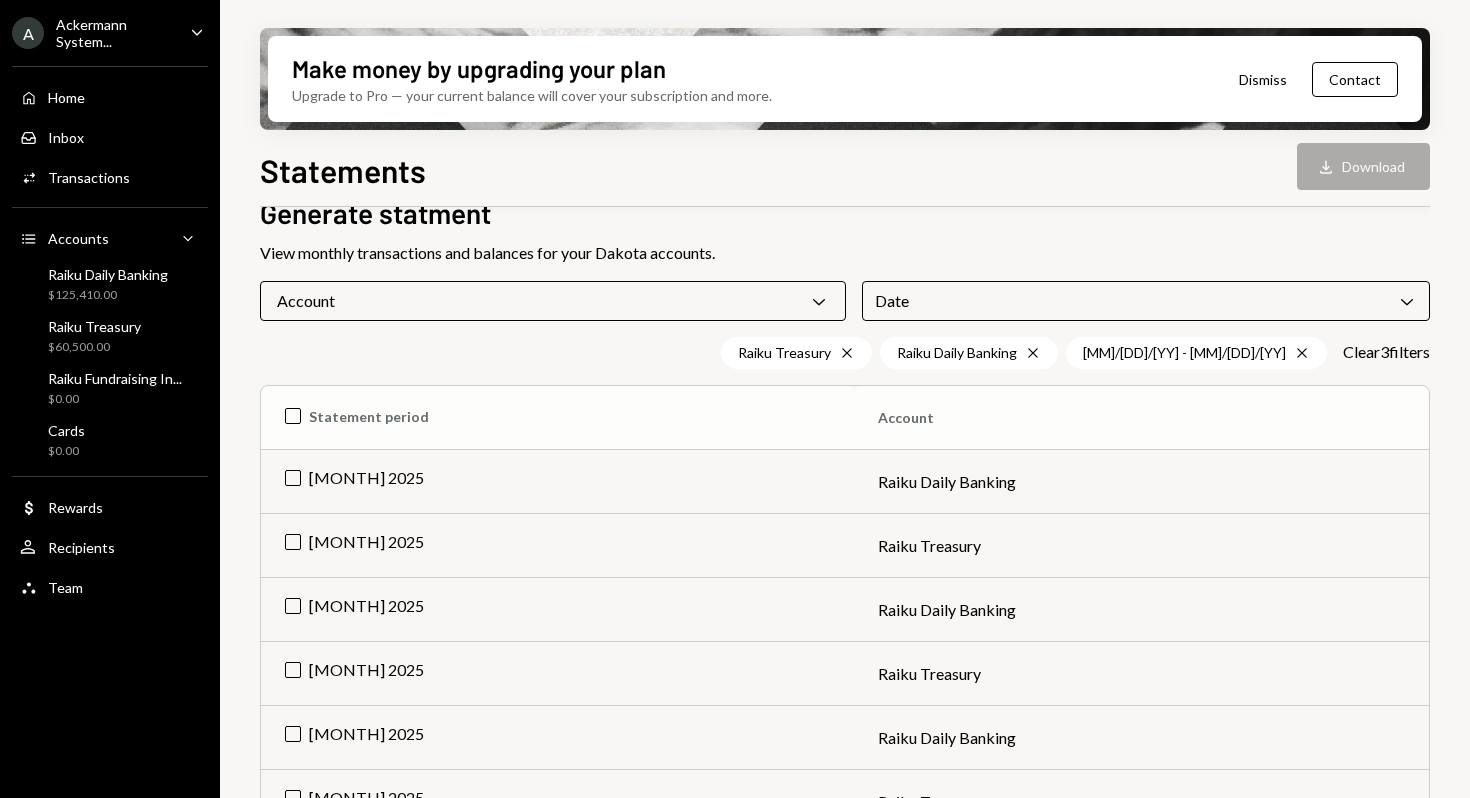 click on "Statement period" at bounding box center [557, 418] 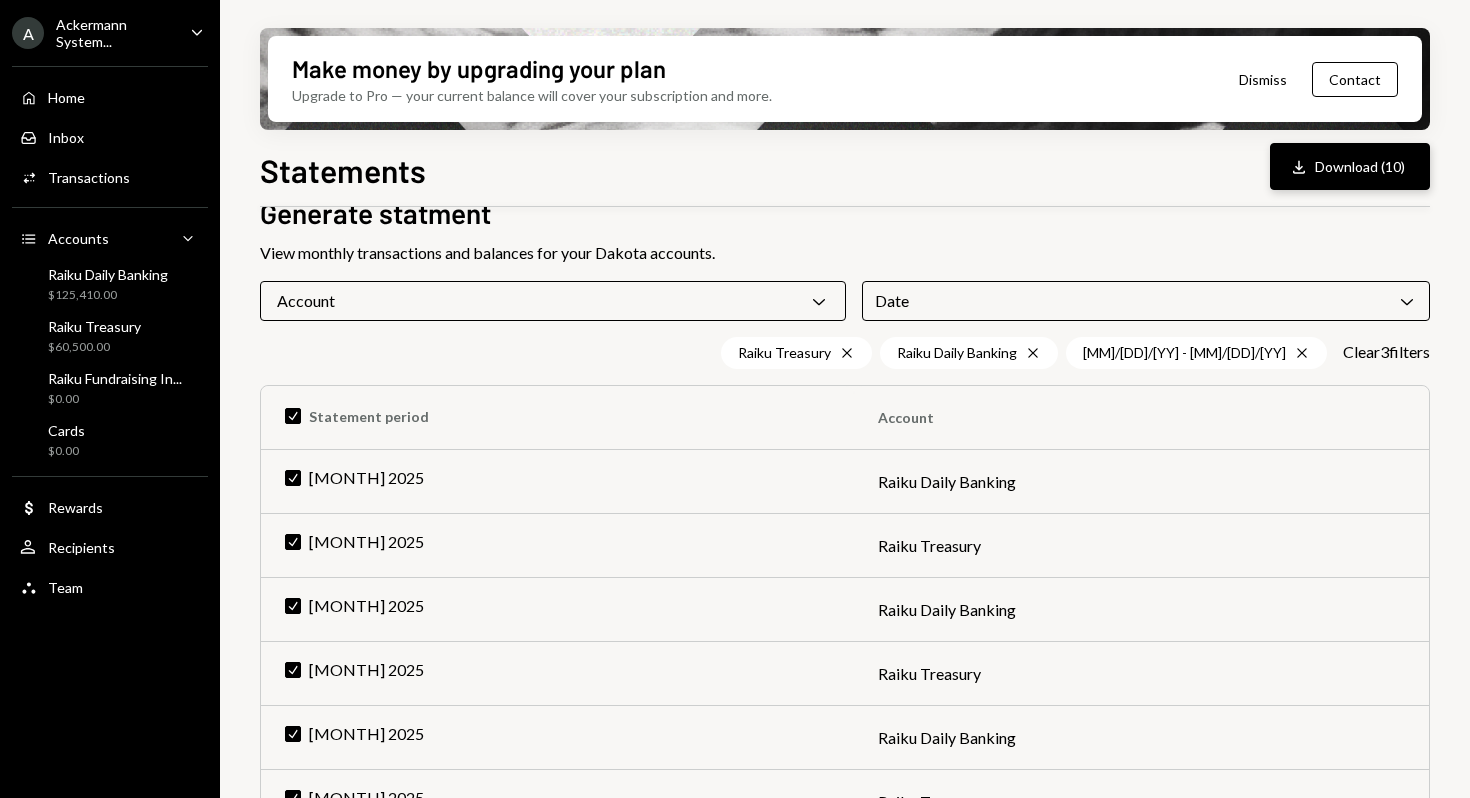 click on "Download Download   (10)" at bounding box center (1350, 166) 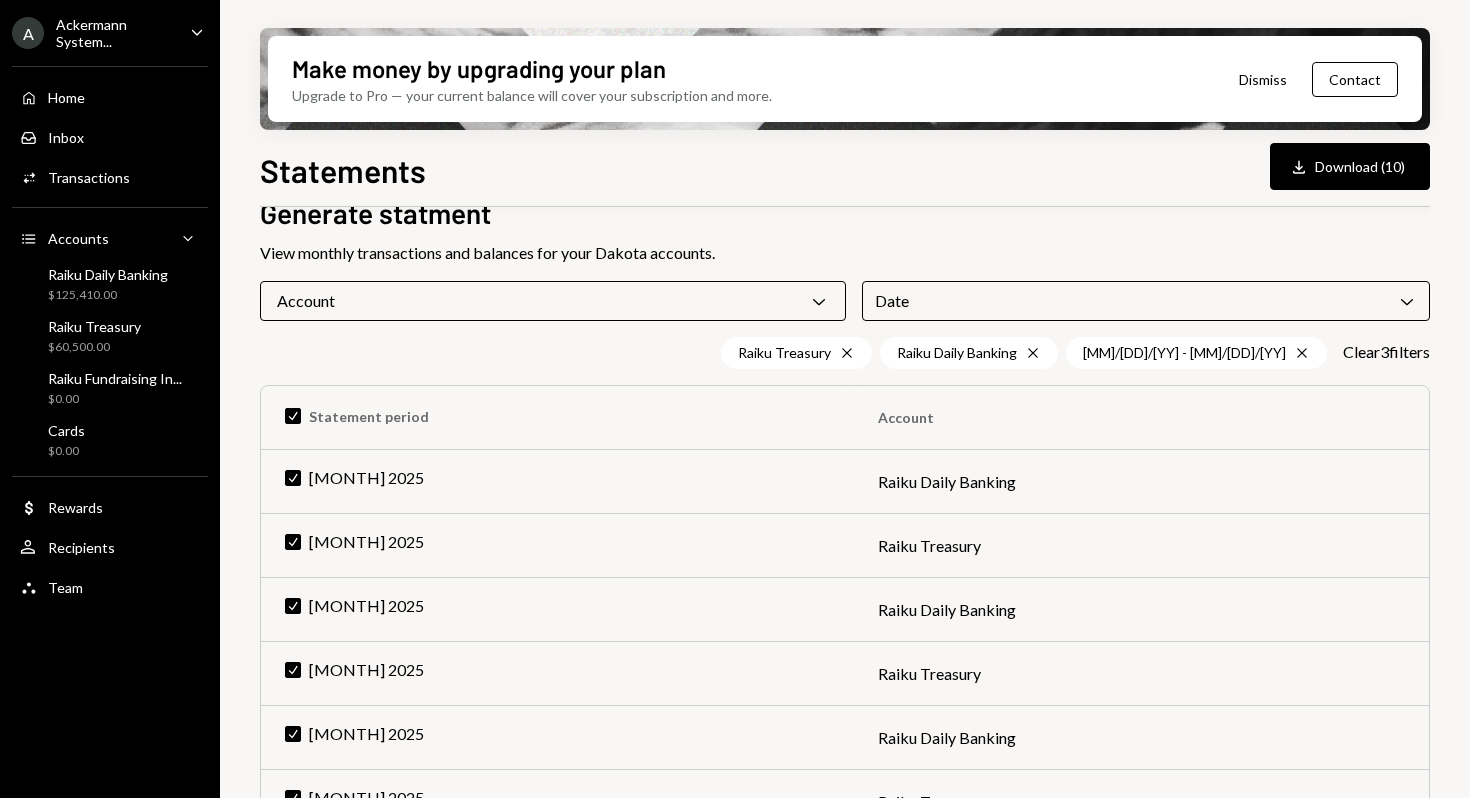click on "Ackermann System..." at bounding box center [115, 33] 